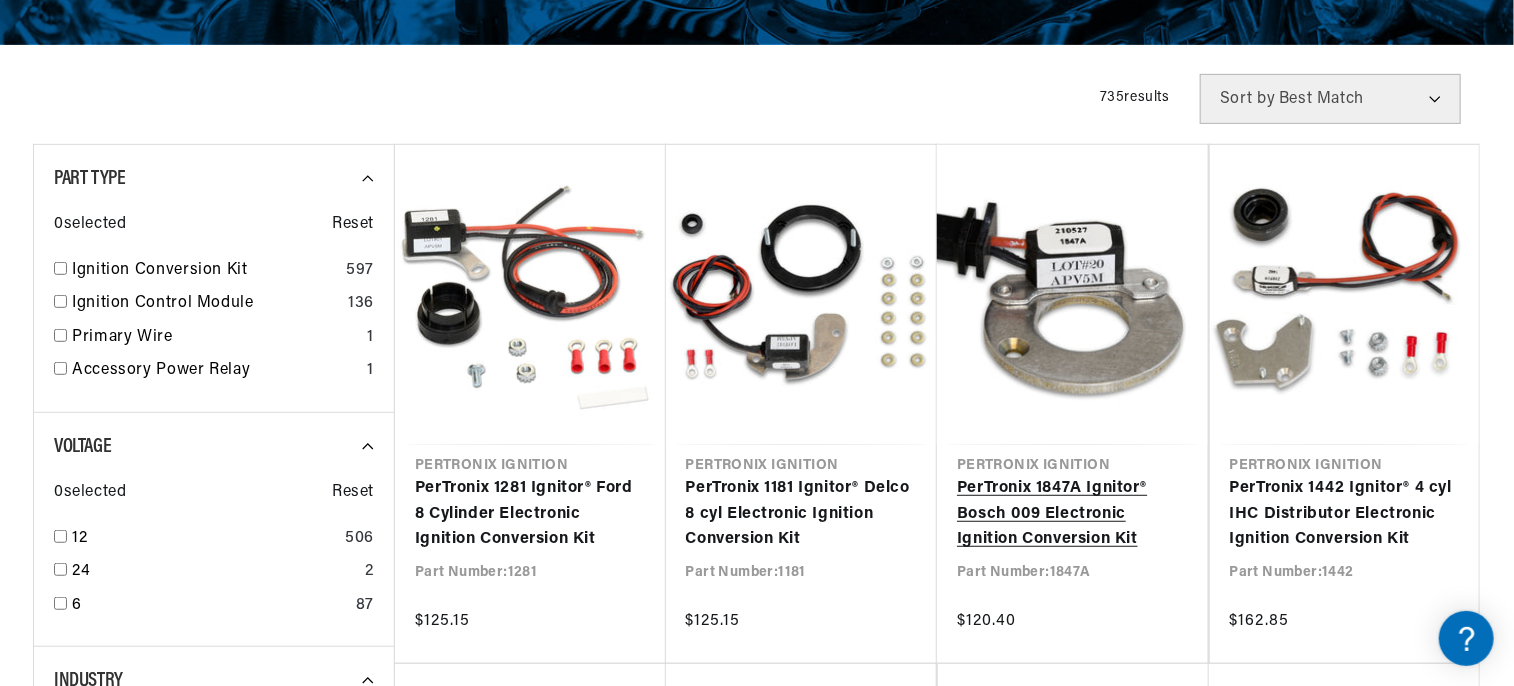 scroll, scrollTop: 500, scrollLeft: 0, axis: vertical 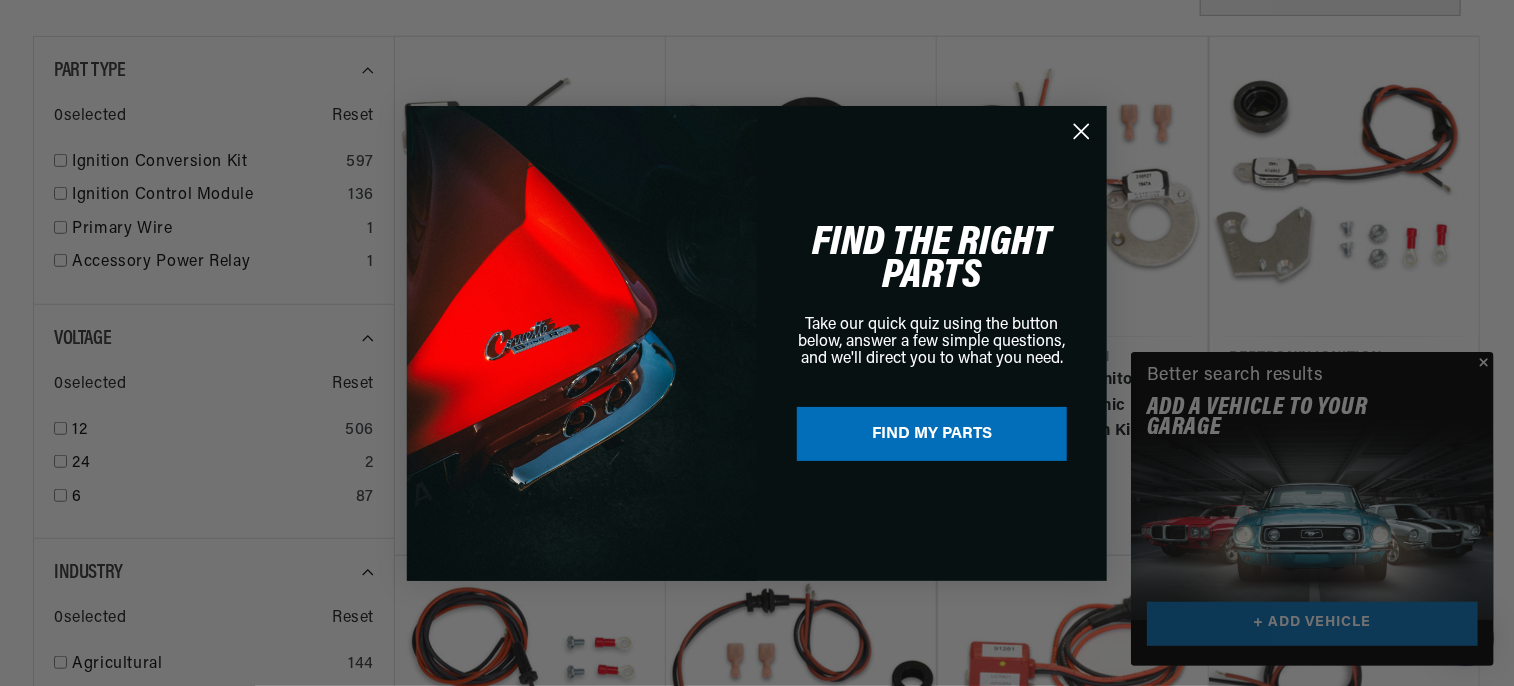 click 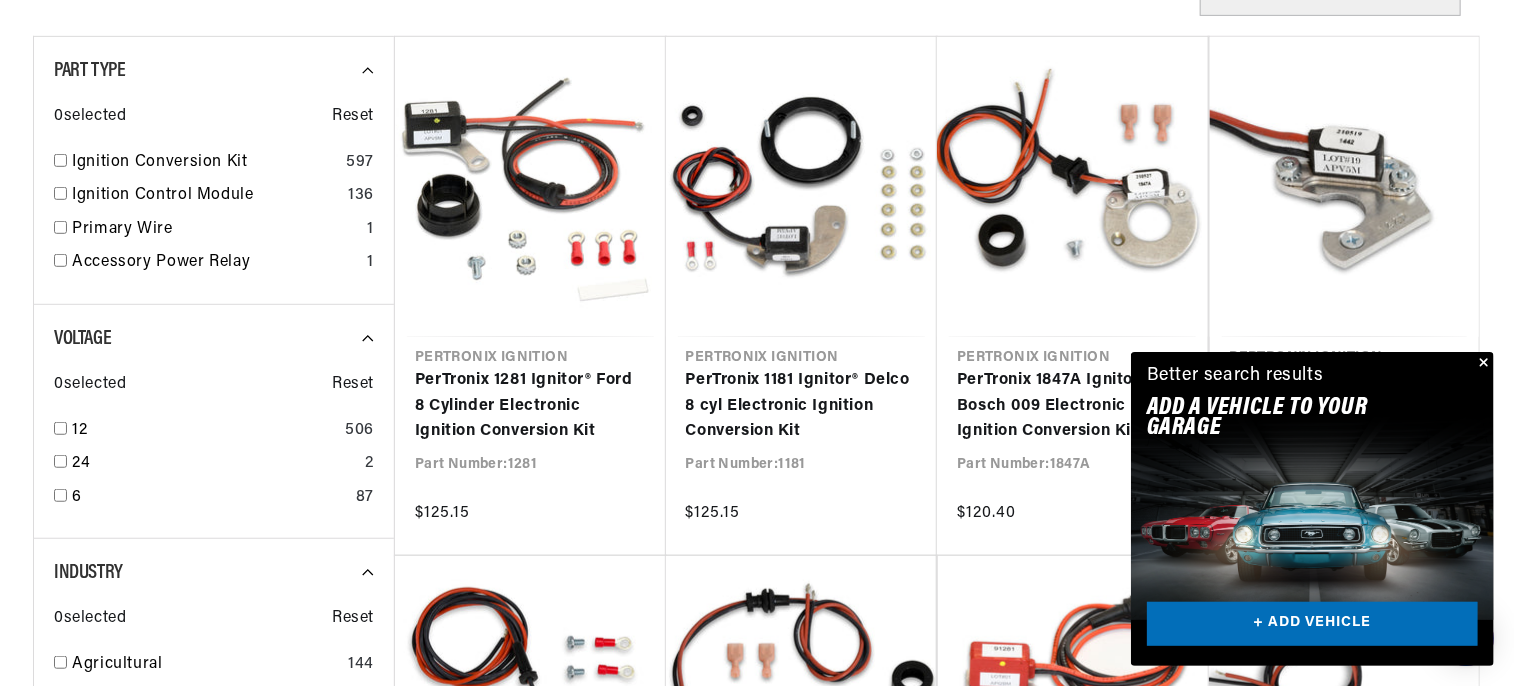 scroll, scrollTop: 0, scrollLeft: 746, axis: horizontal 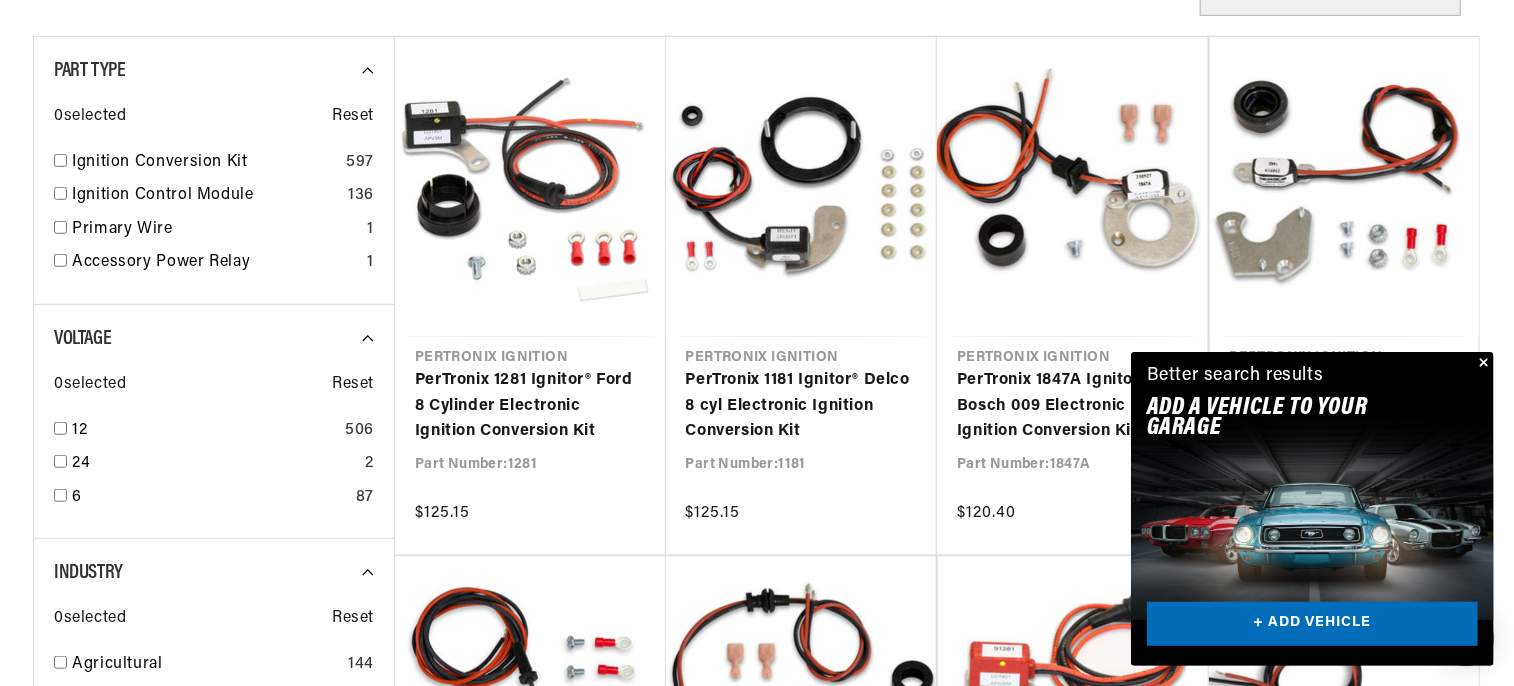 click at bounding box center [1482, 364] 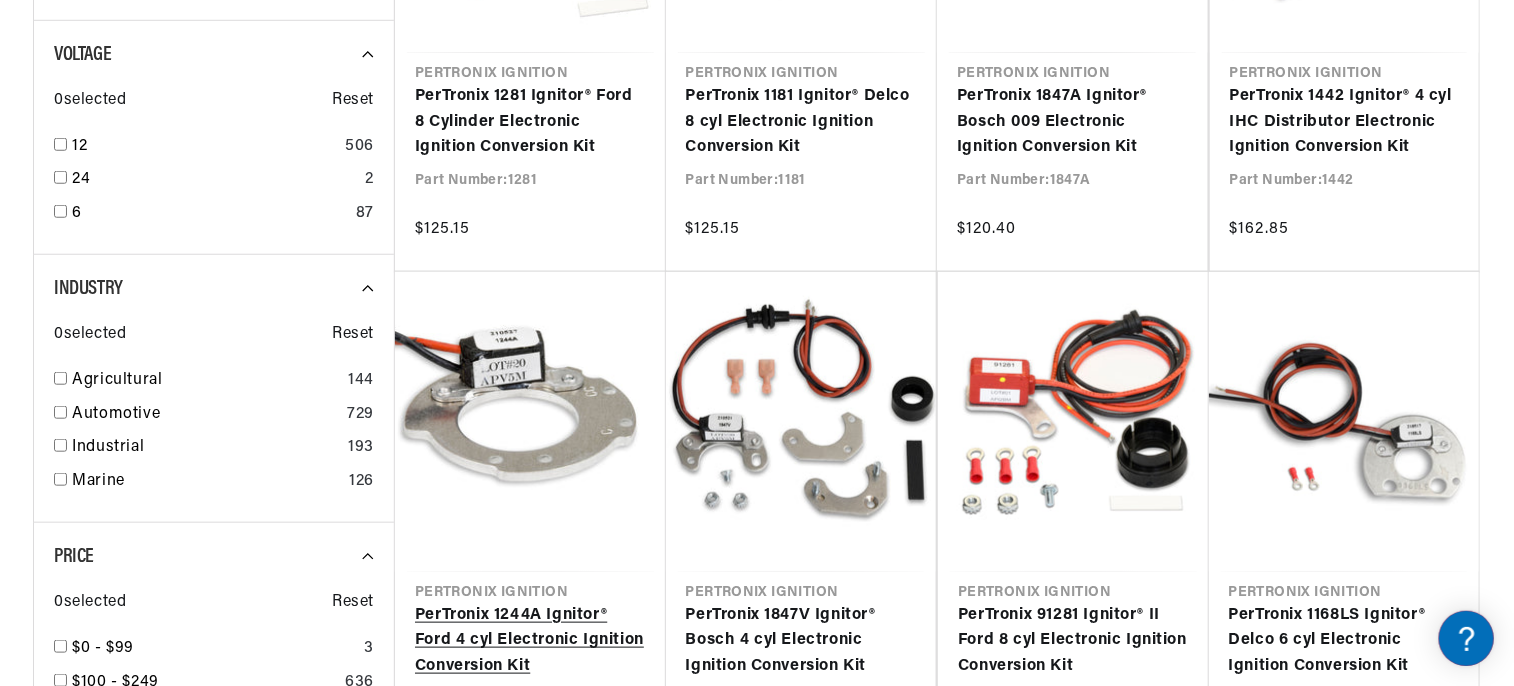 scroll, scrollTop: 900, scrollLeft: 0, axis: vertical 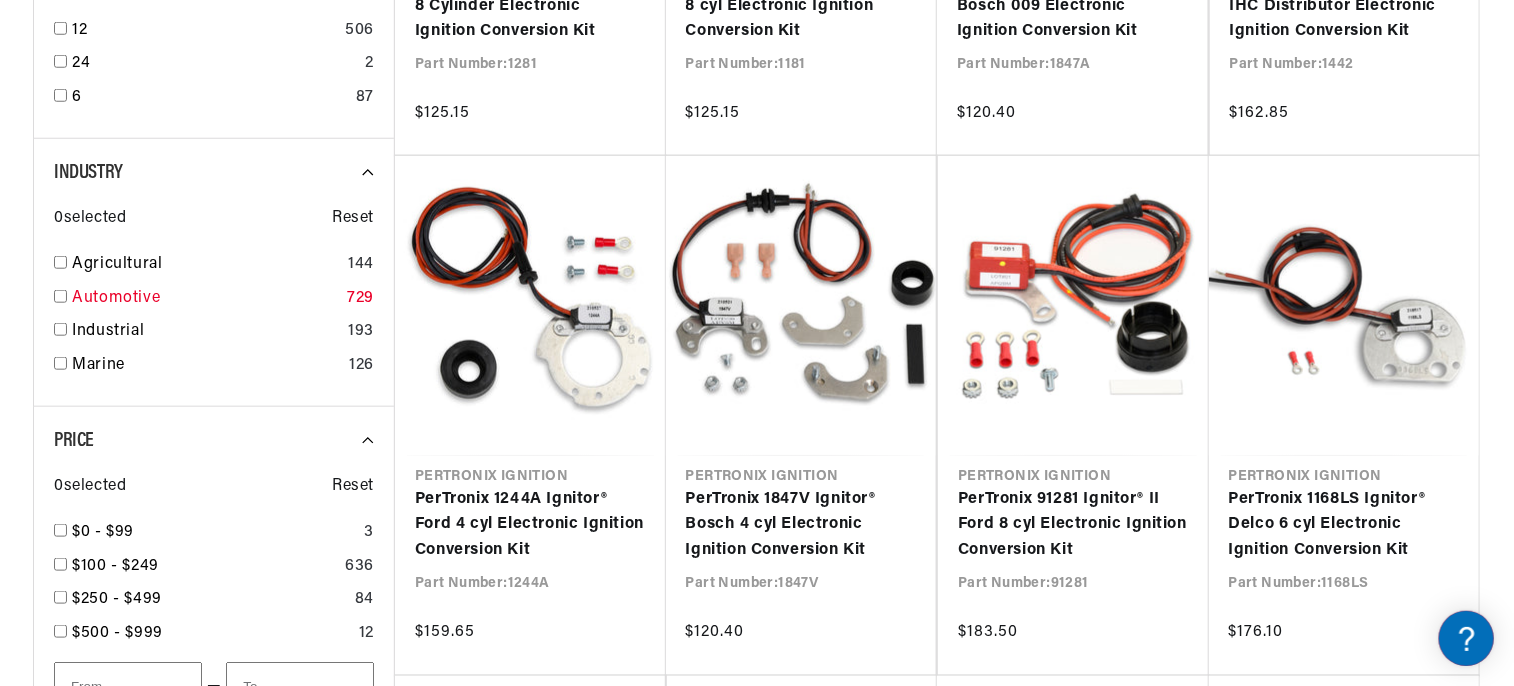 click at bounding box center (60, 296) 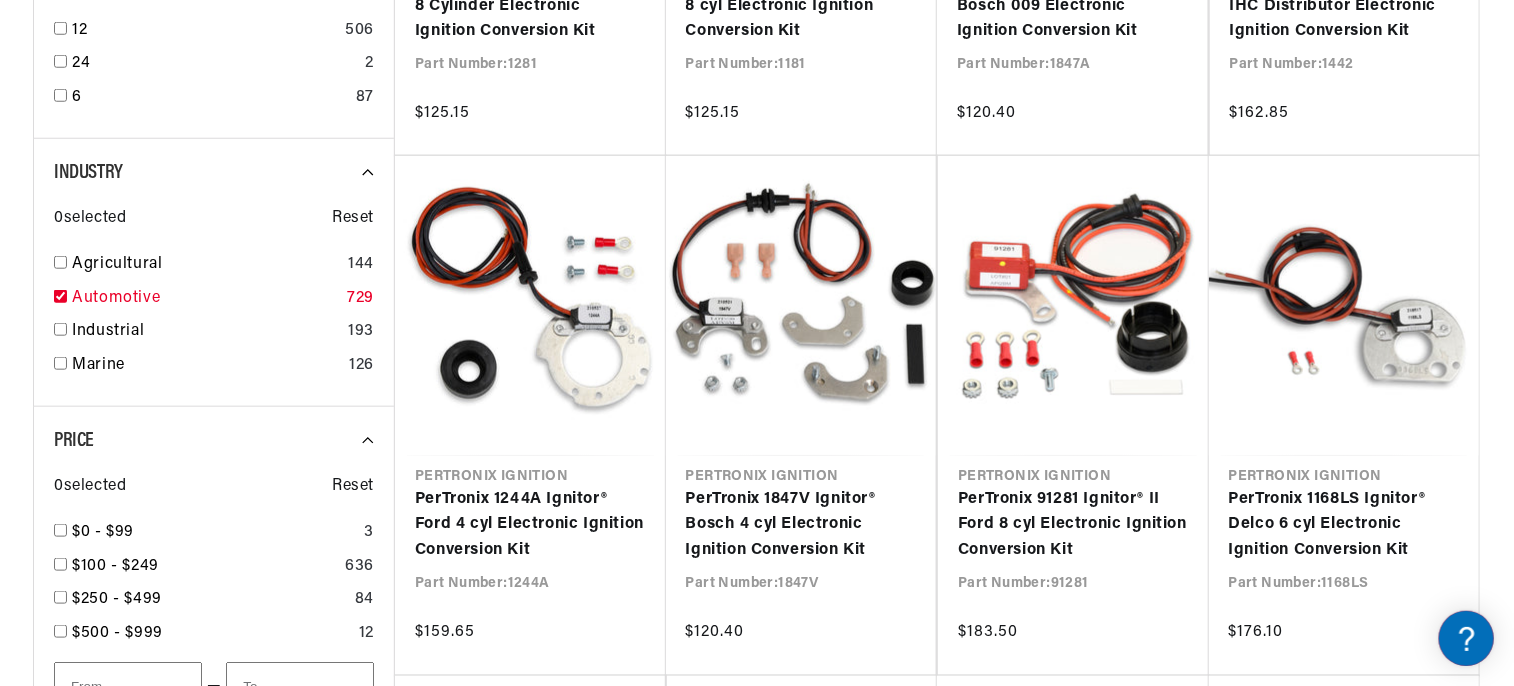 checkbox on "true" 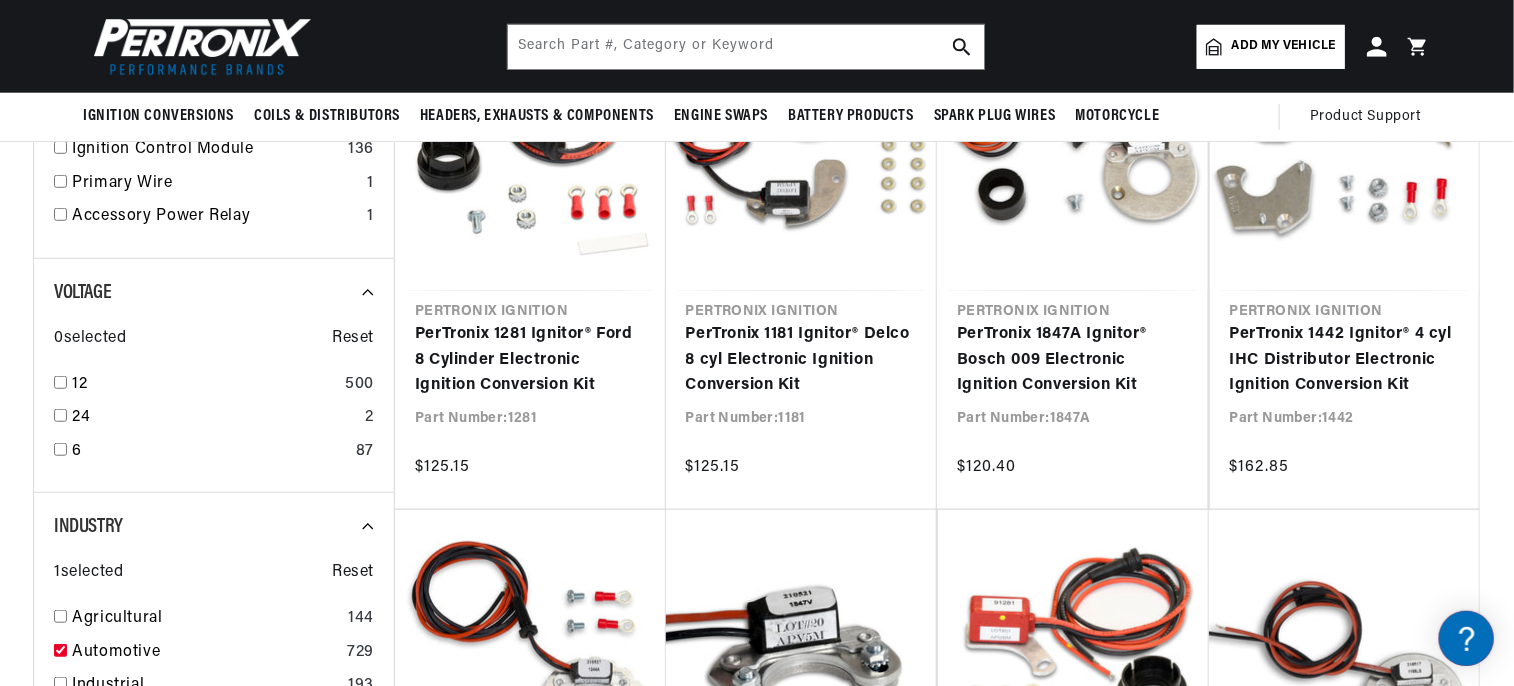 scroll, scrollTop: 500, scrollLeft: 0, axis: vertical 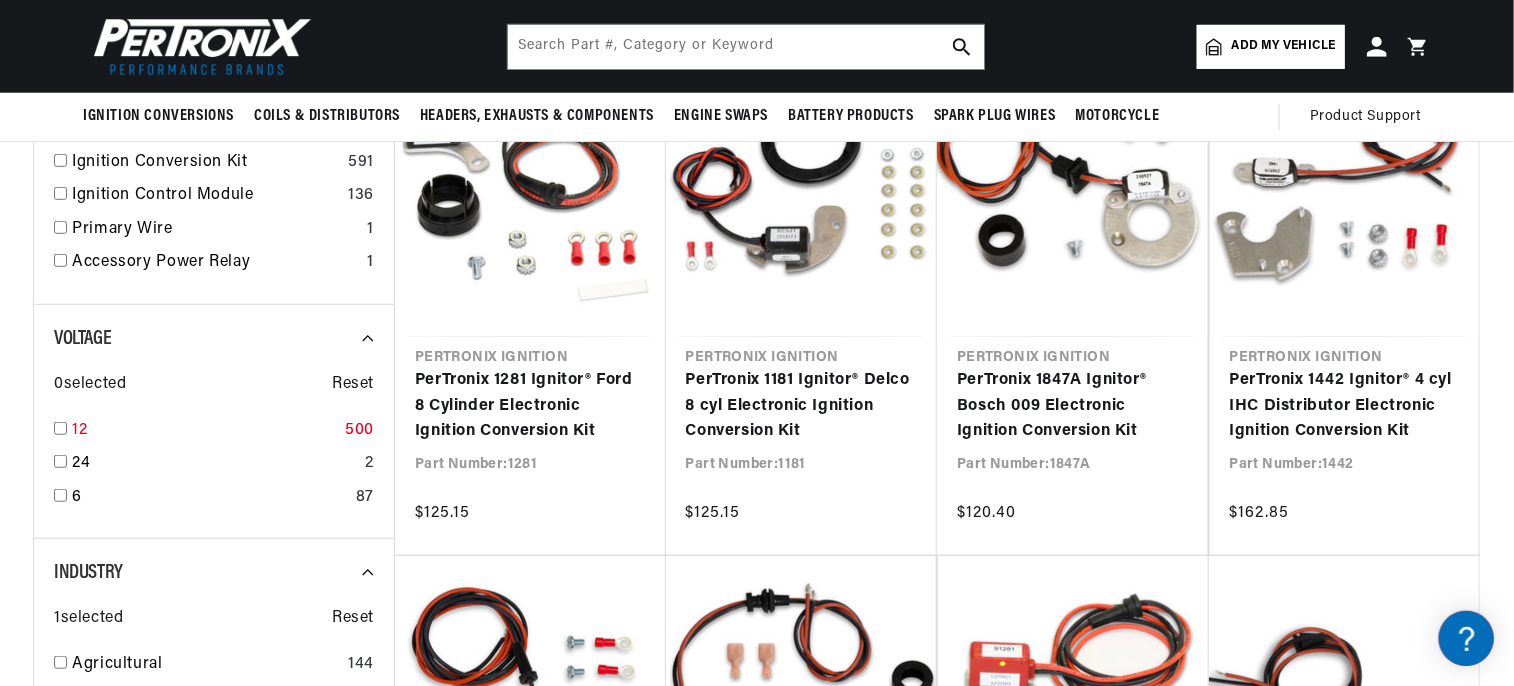 click at bounding box center [60, 428] 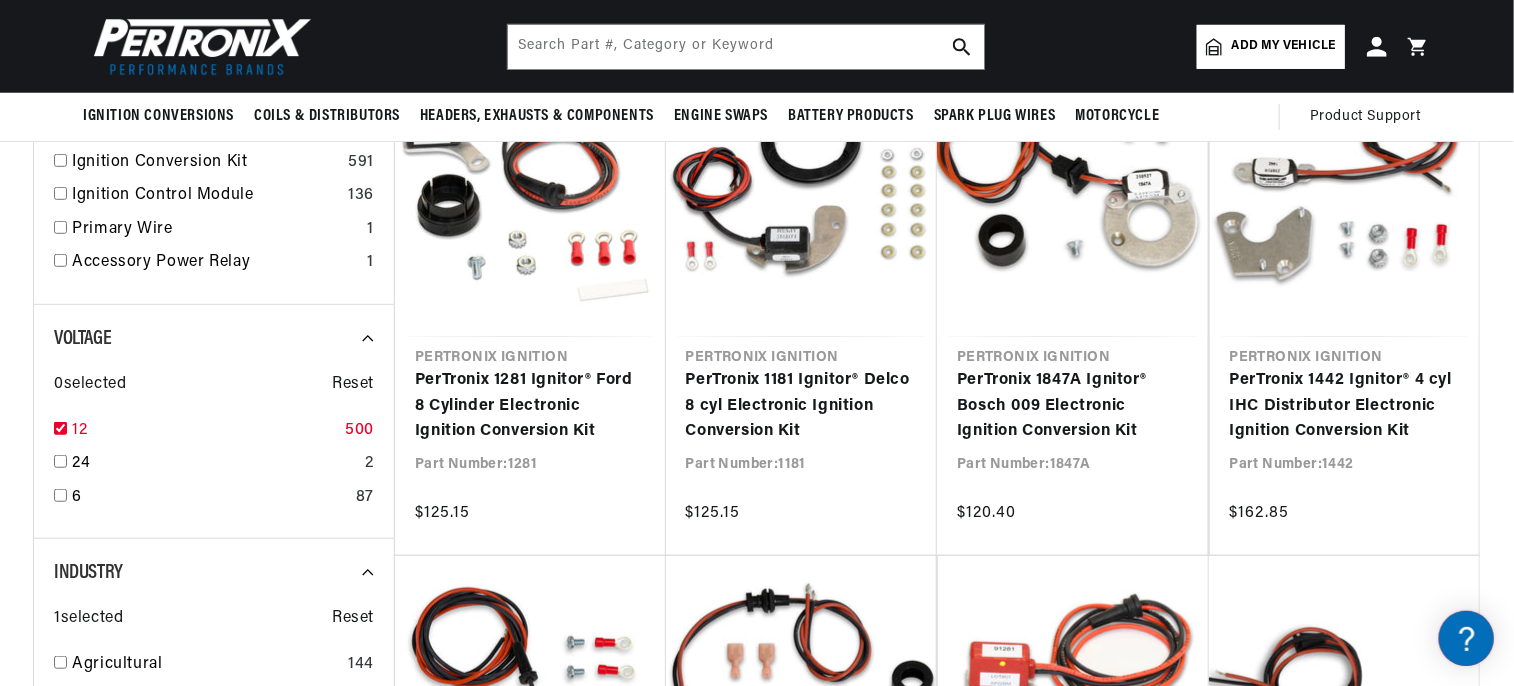 checkbox on "true" 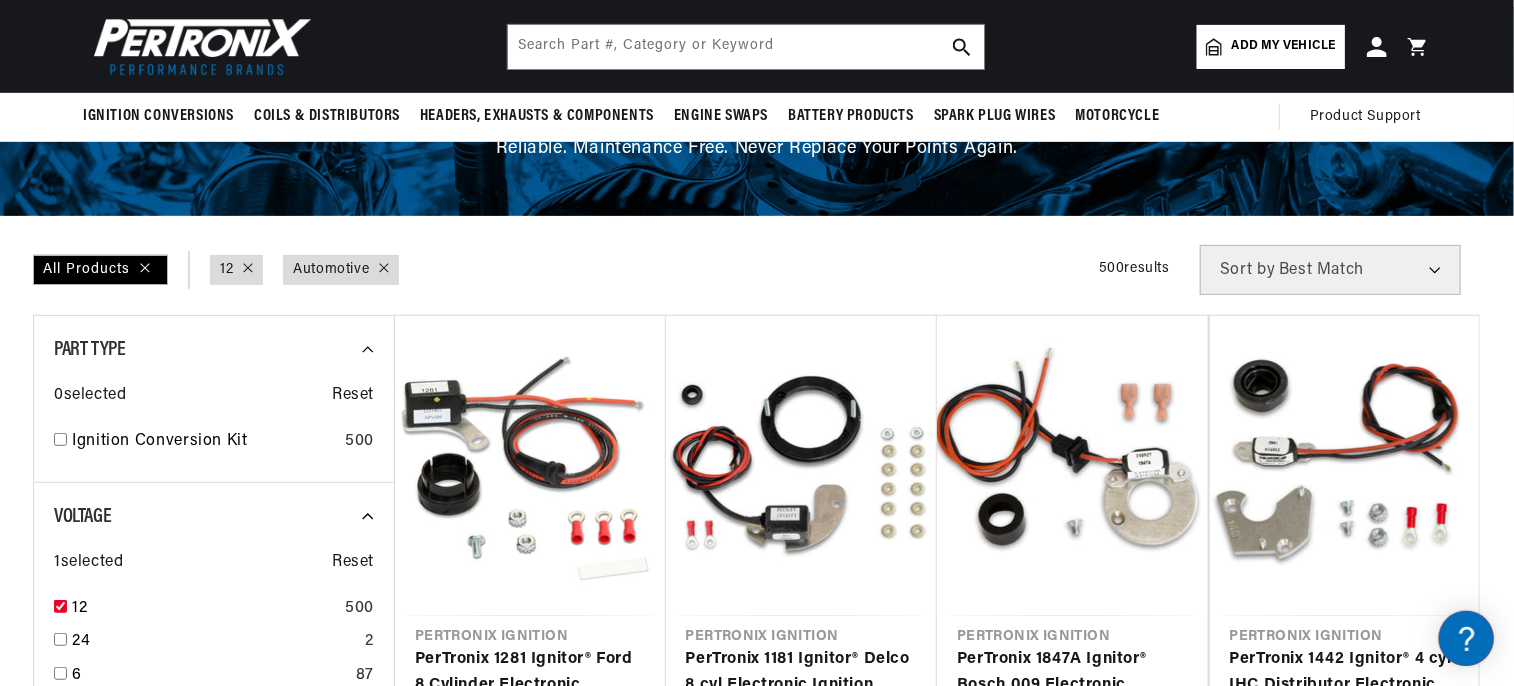 scroll, scrollTop: 200, scrollLeft: 0, axis: vertical 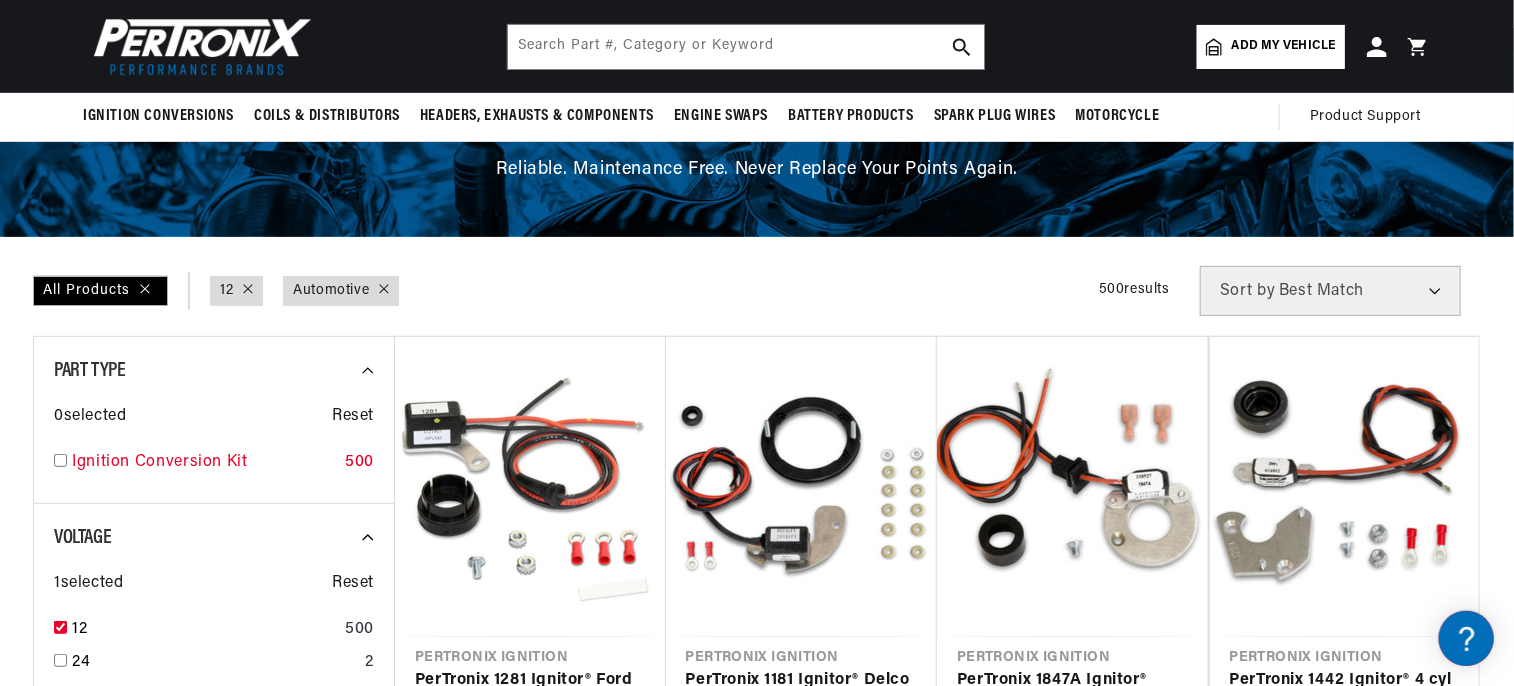 click at bounding box center [60, 460] 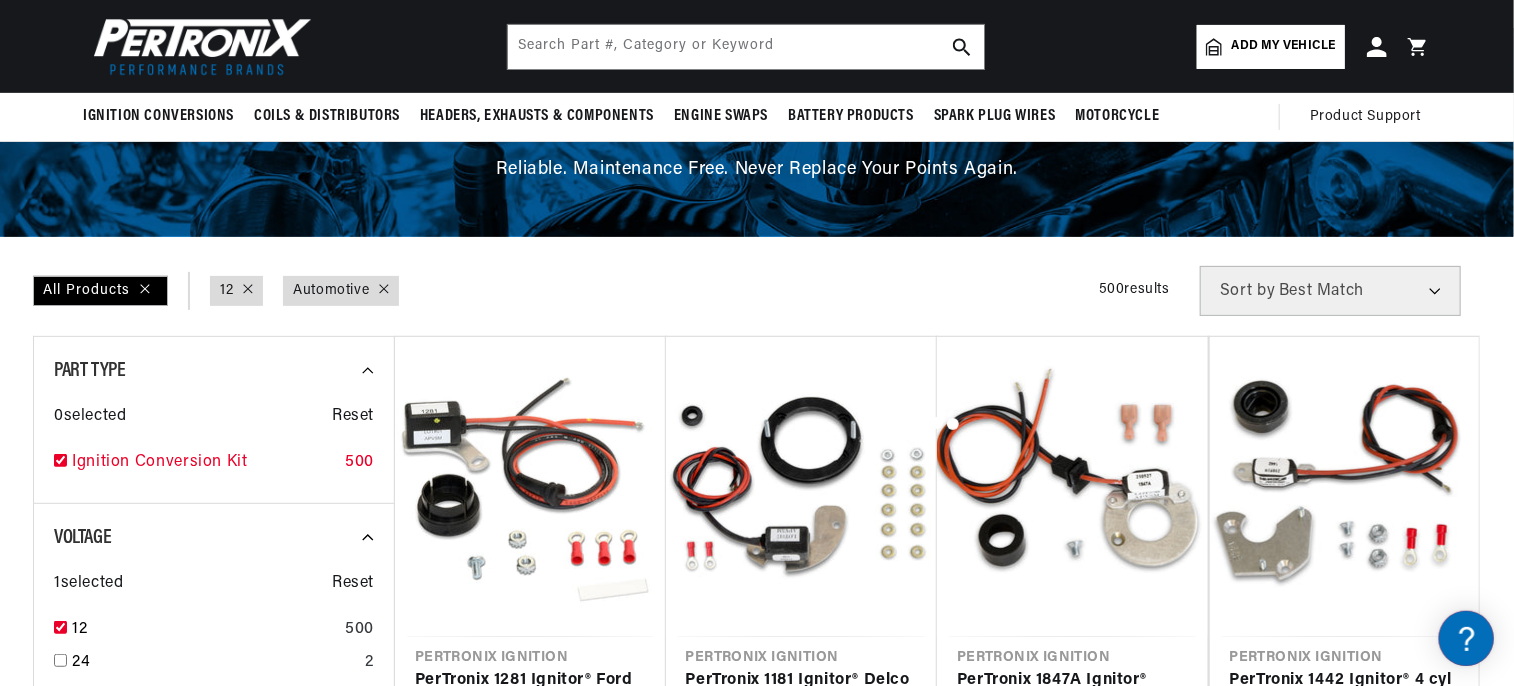 checkbox on "true" 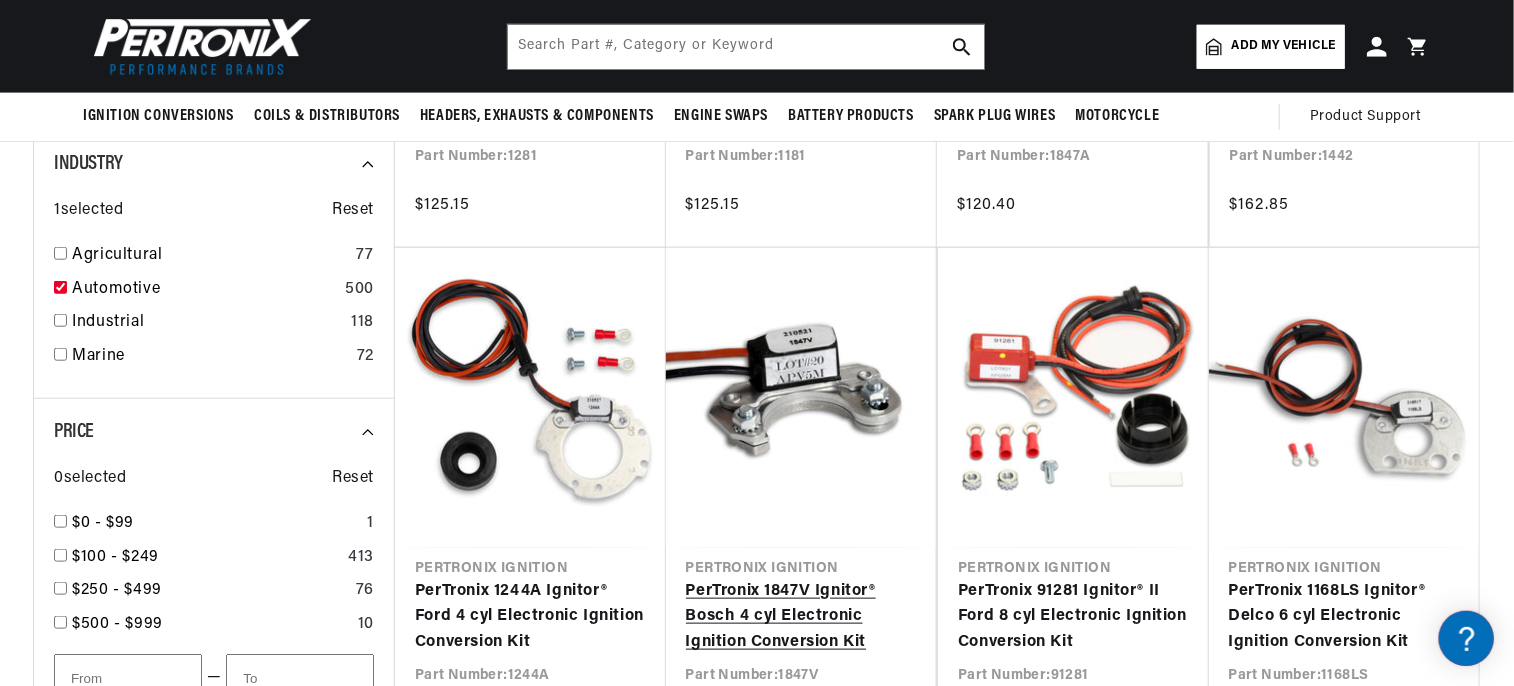 scroll, scrollTop: 546, scrollLeft: 0, axis: vertical 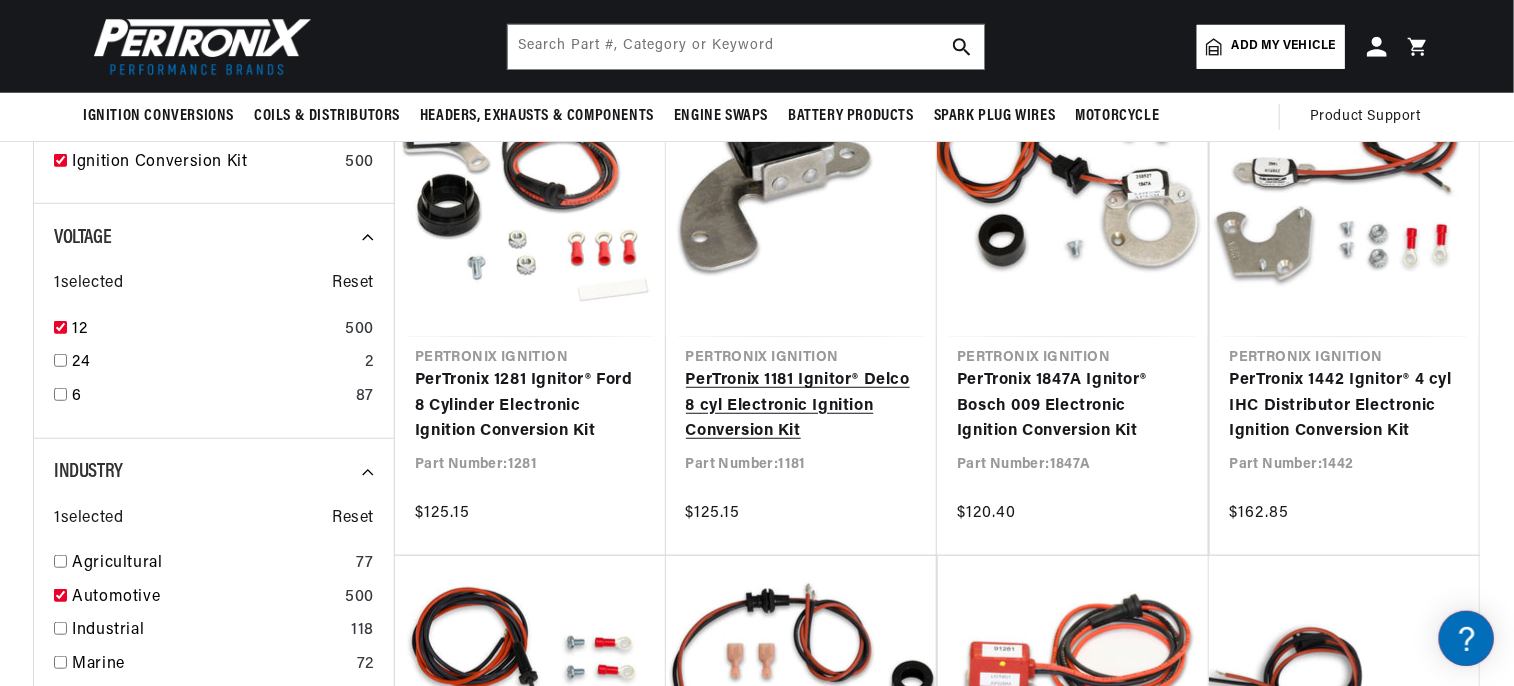 click on "PerTronix 1181 Ignitor® Delco 8 cyl Electronic Ignition Conversion Kit" at bounding box center [802, 406] 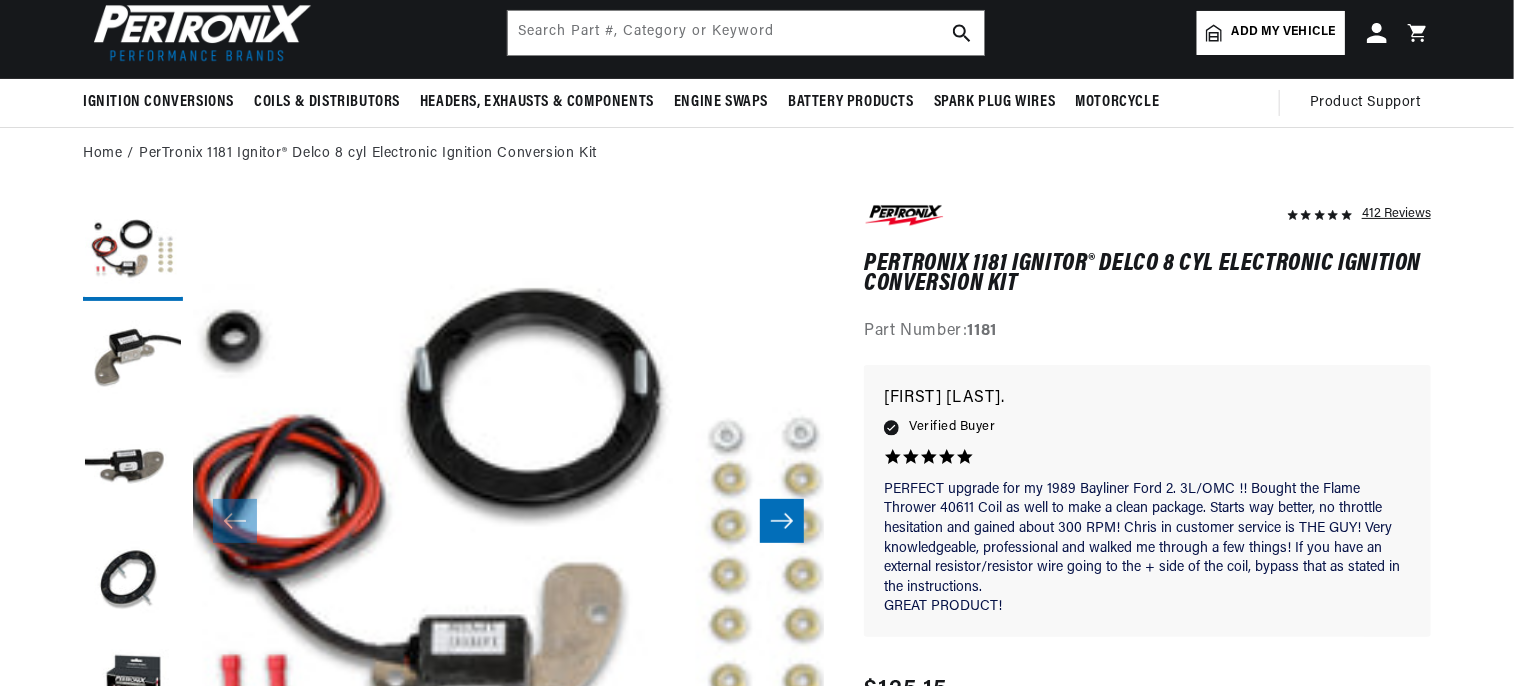 scroll, scrollTop: 200, scrollLeft: 0, axis: vertical 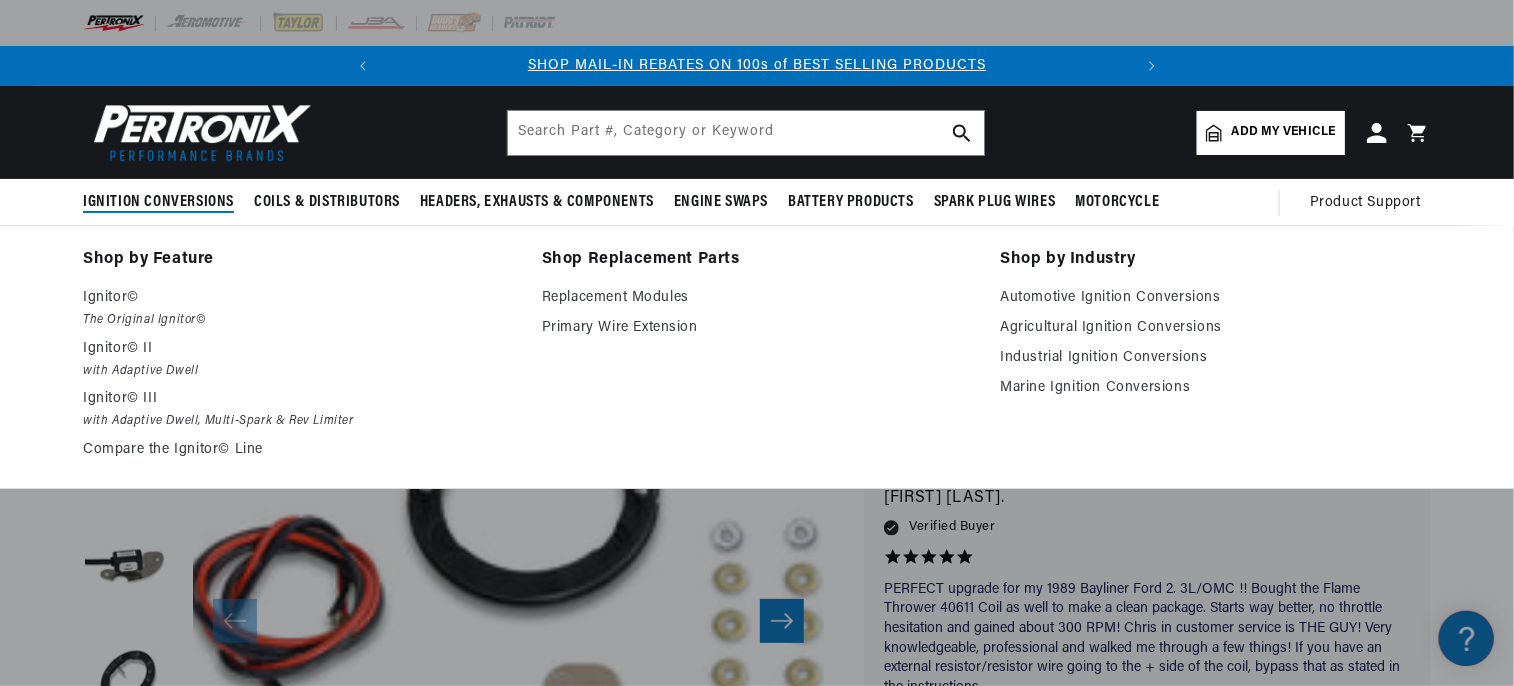 click on "Ignition Conversions" at bounding box center [158, 202] 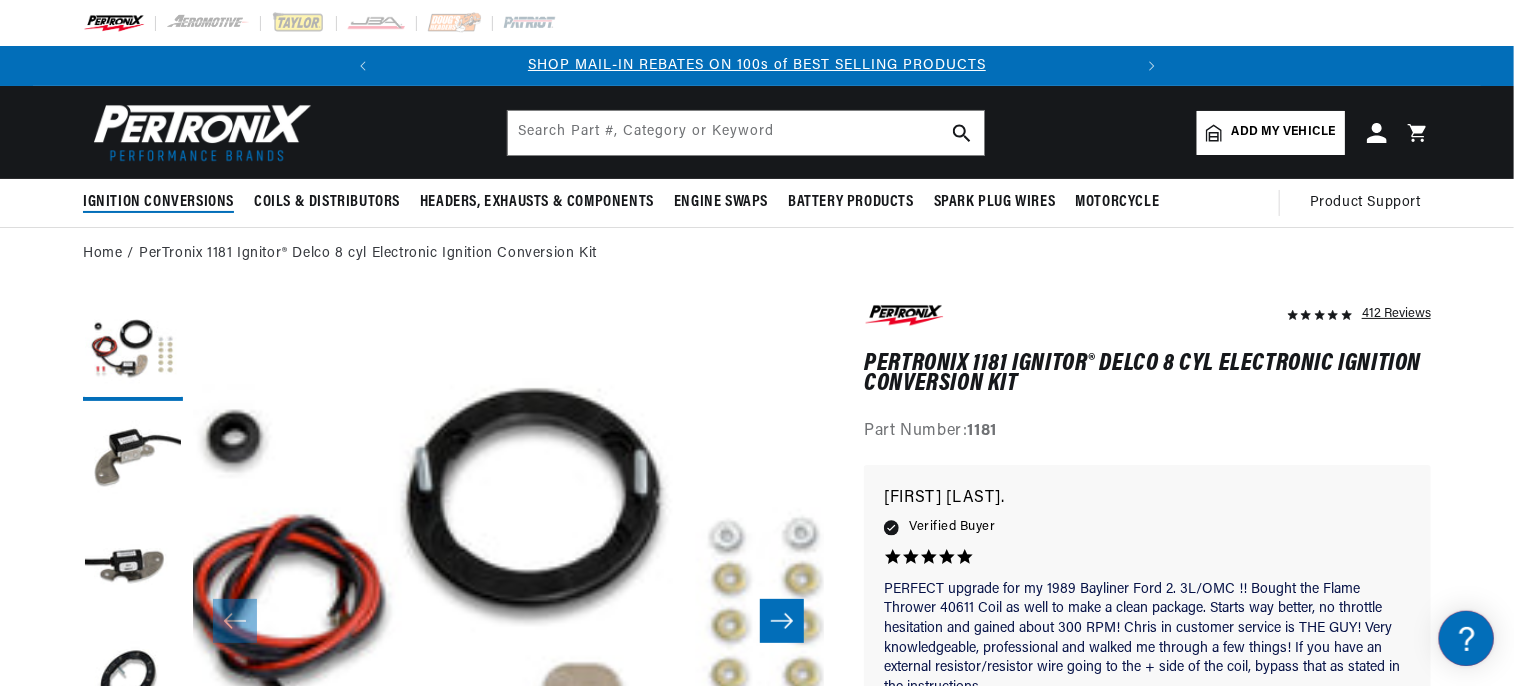 click on "Ignition Conversions" at bounding box center (158, 202) 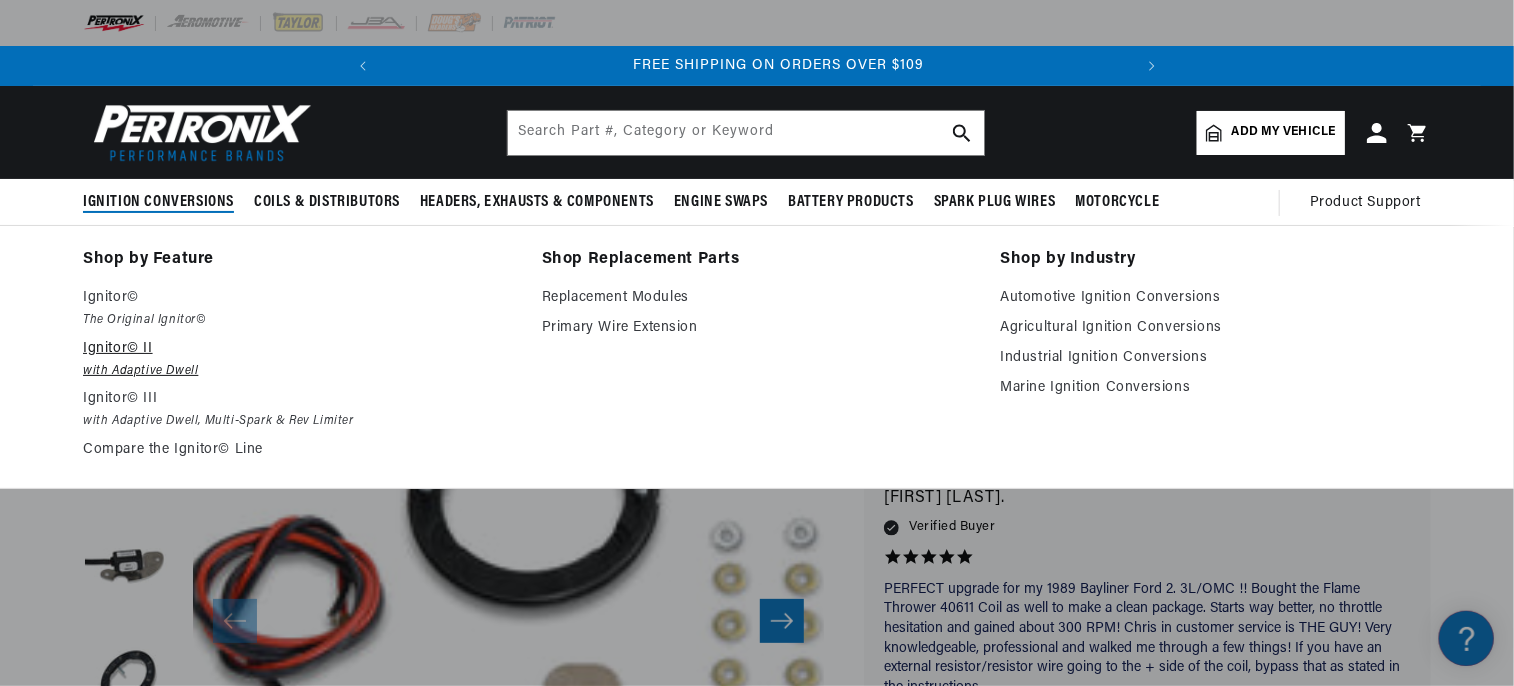 scroll, scrollTop: 0, scrollLeft: 746, axis: horizontal 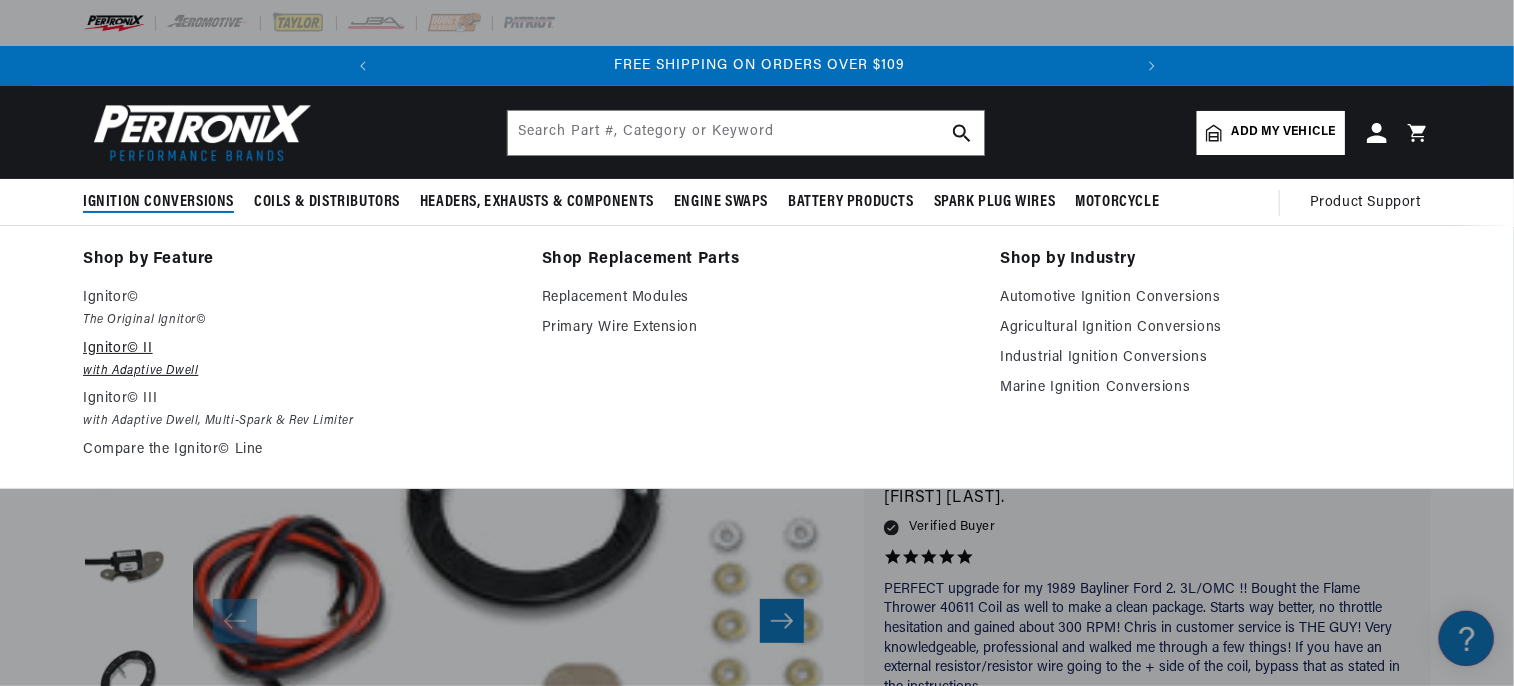 click on "Ignitor© II" at bounding box center [298, 349] 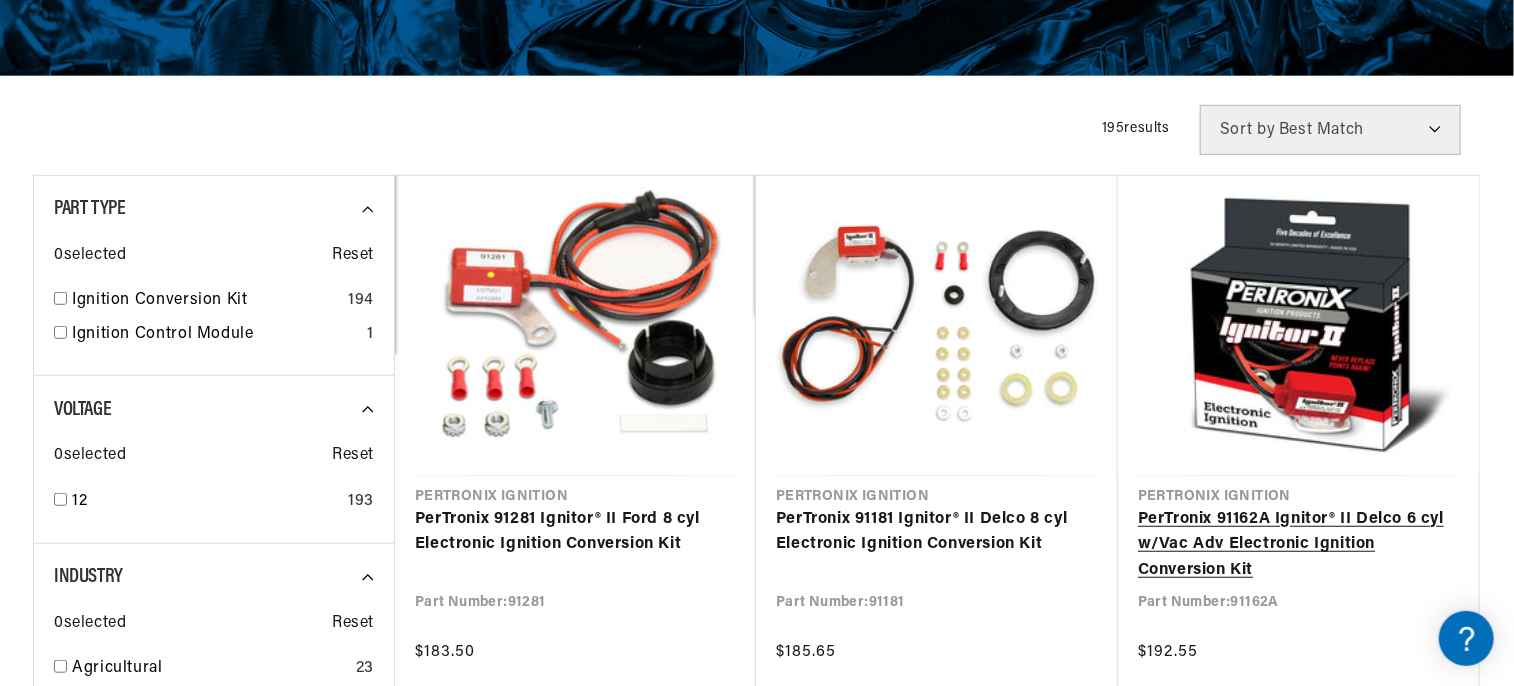 scroll, scrollTop: 500, scrollLeft: 0, axis: vertical 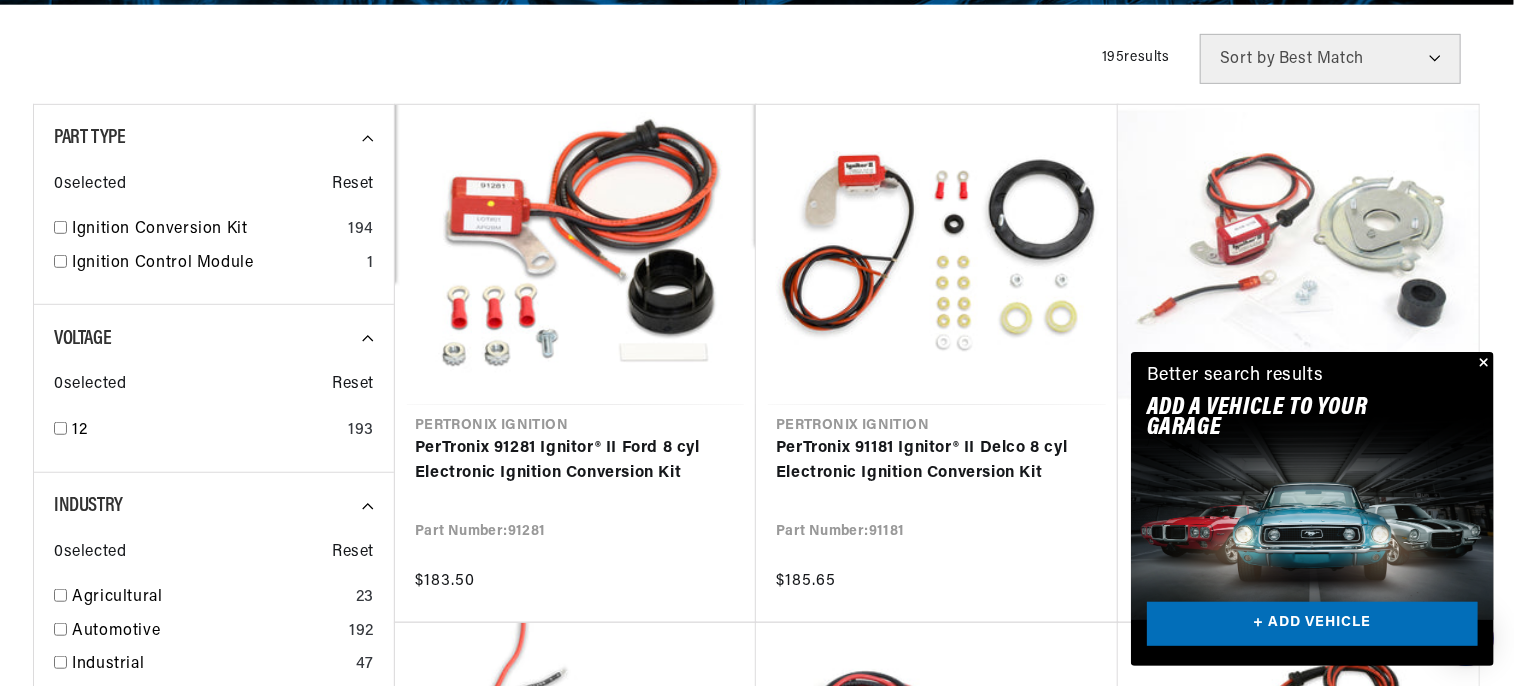 click at bounding box center [1482, 364] 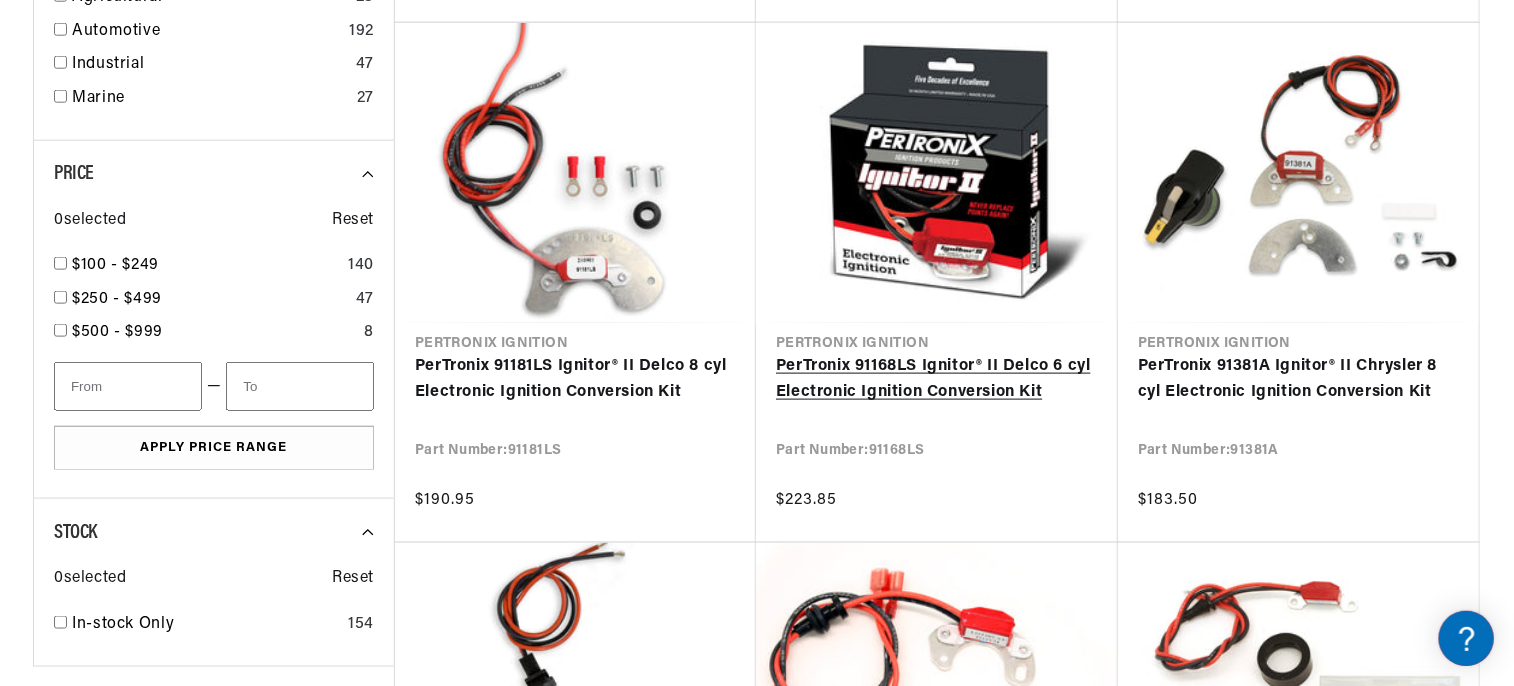 scroll, scrollTop: 1160, scrollLeft: 0, axis: vertical 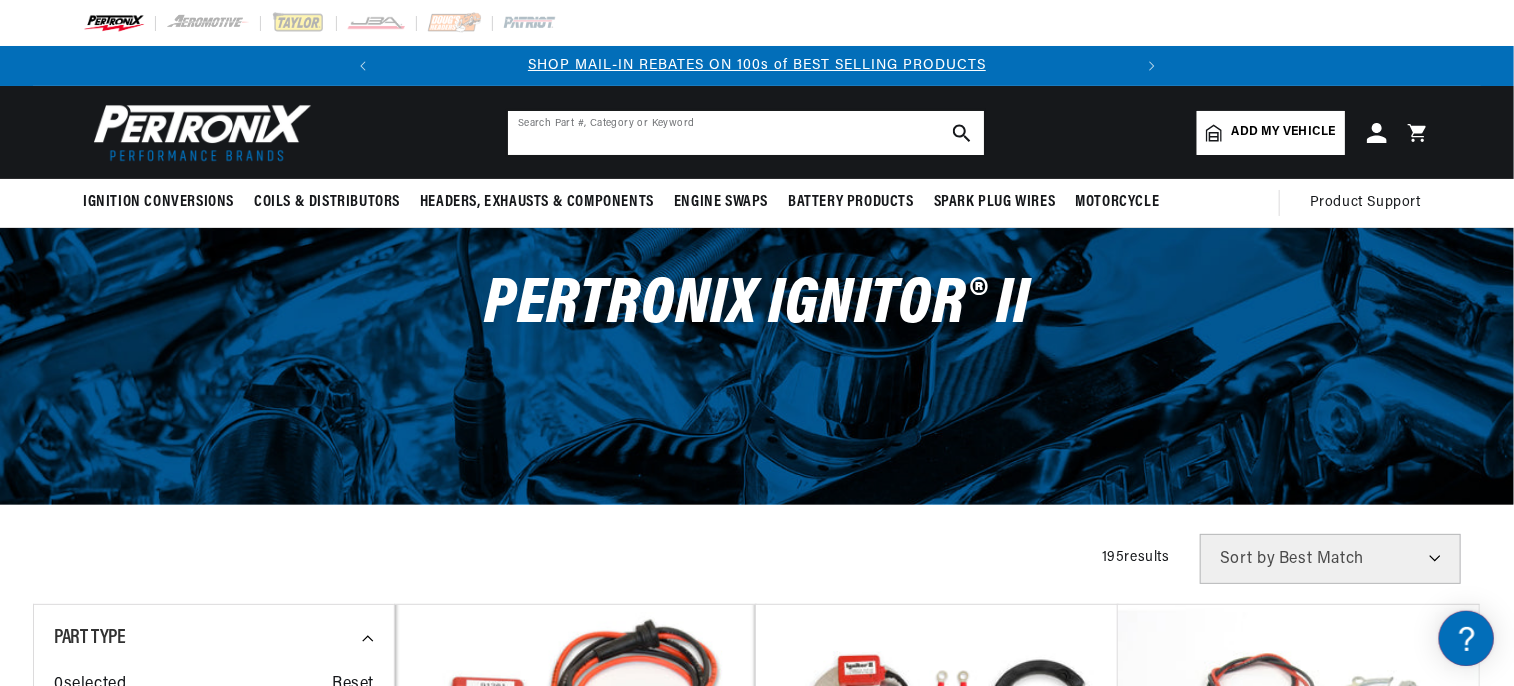 click at bounding box center [746, 133] 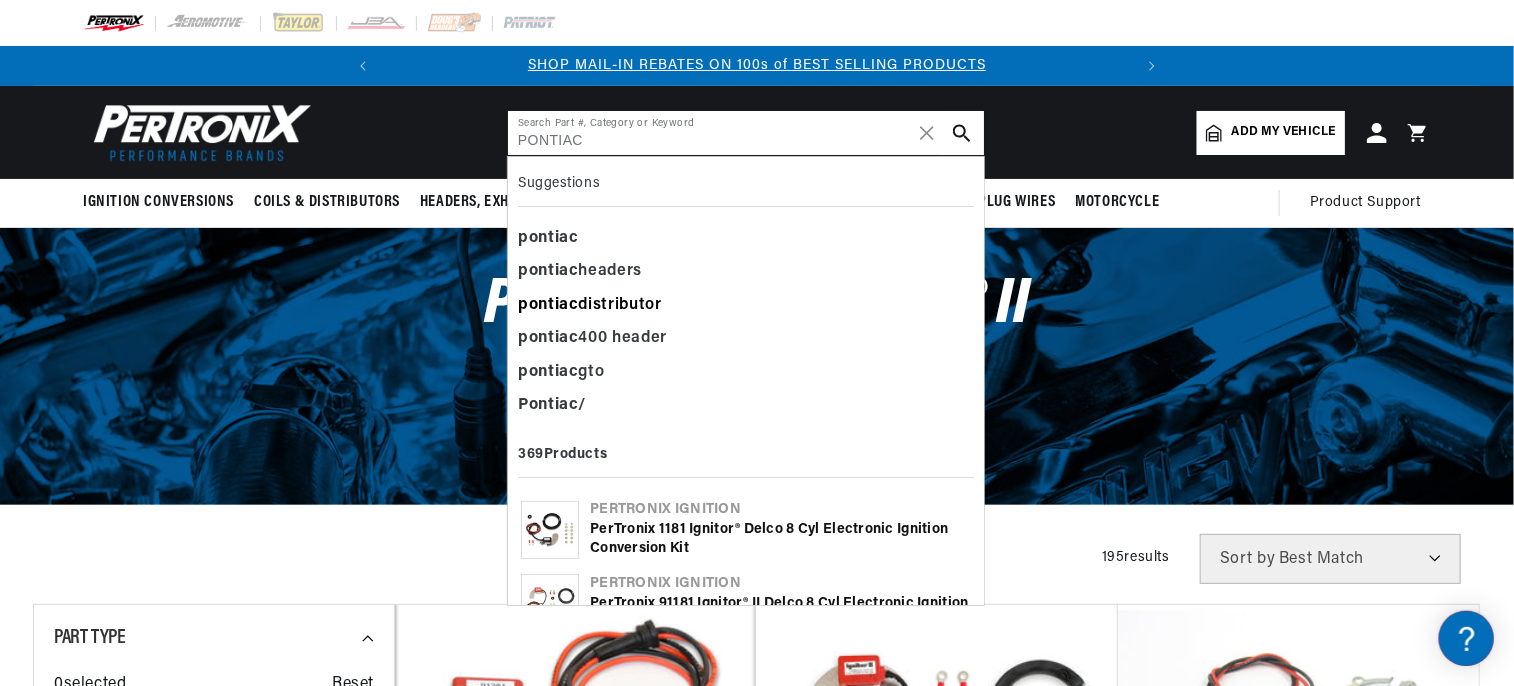 type on "PONTIAC" 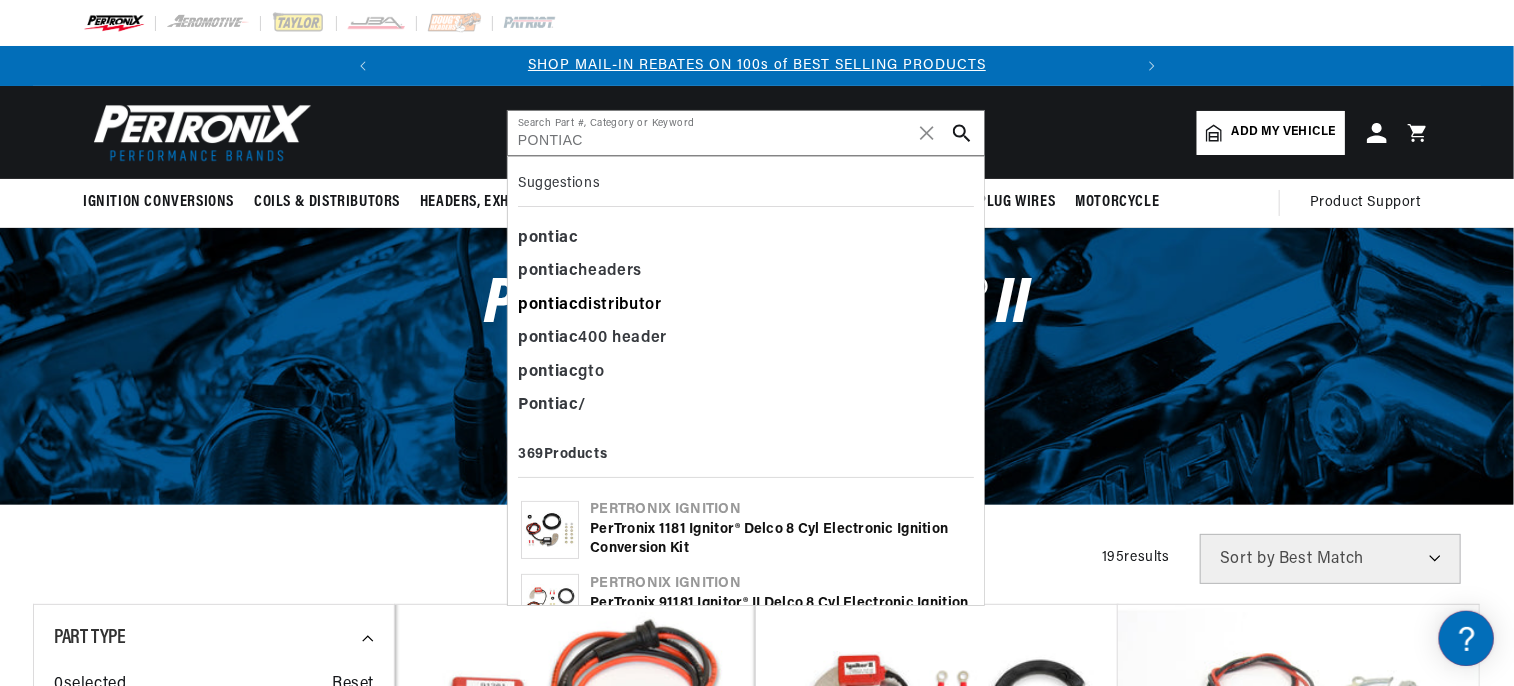 click on "pontiac  distributor" at bounding box center (746, 306) 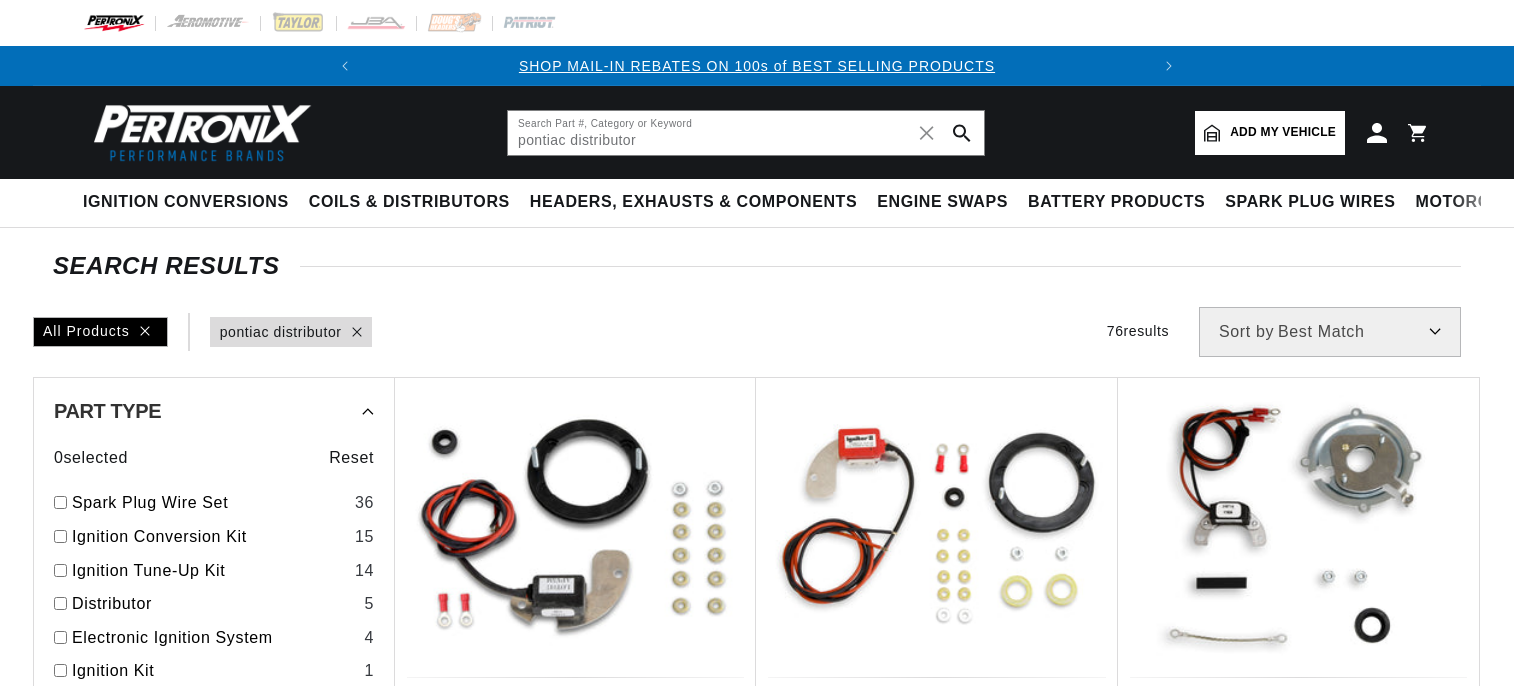 scroll, scrollTop: 0, scrollLeft: 0, axis: both 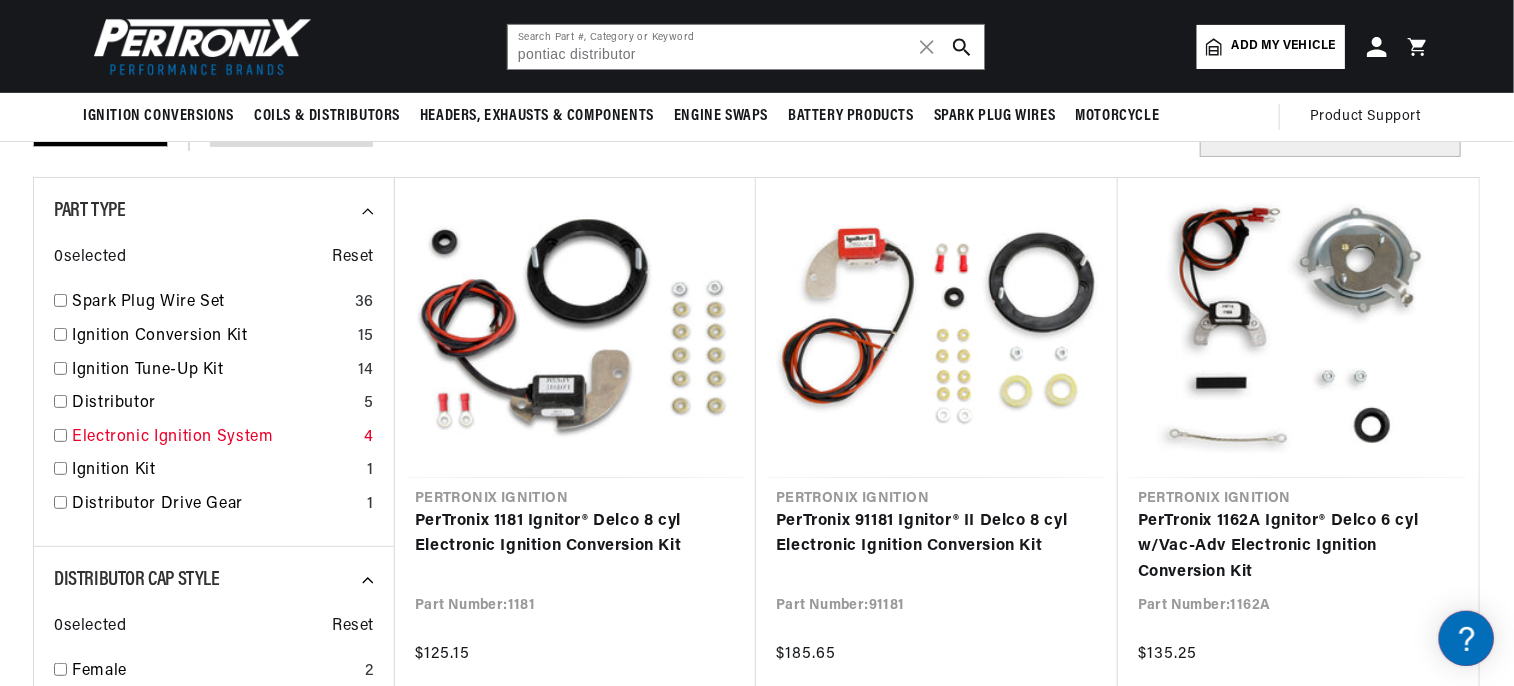 click at bounding box center (60, 435) 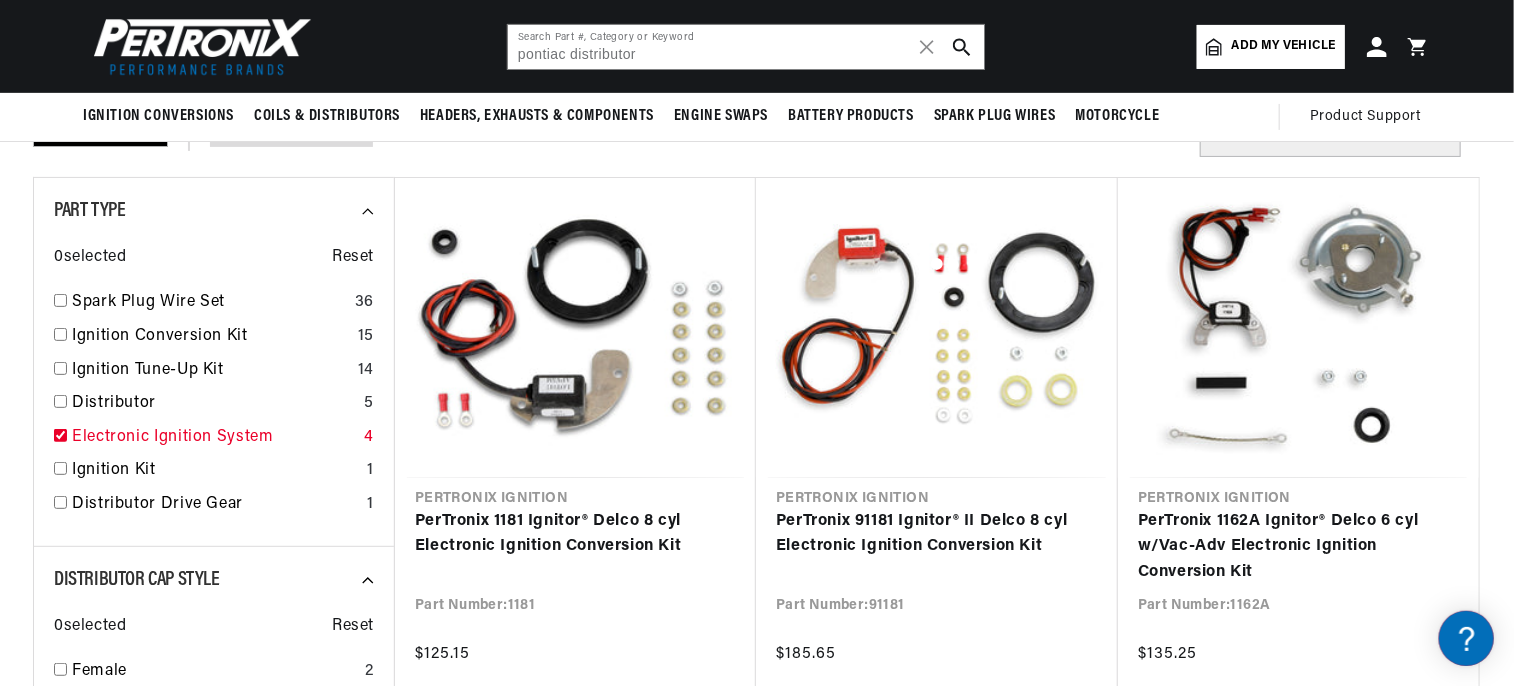 checkbox on "true" 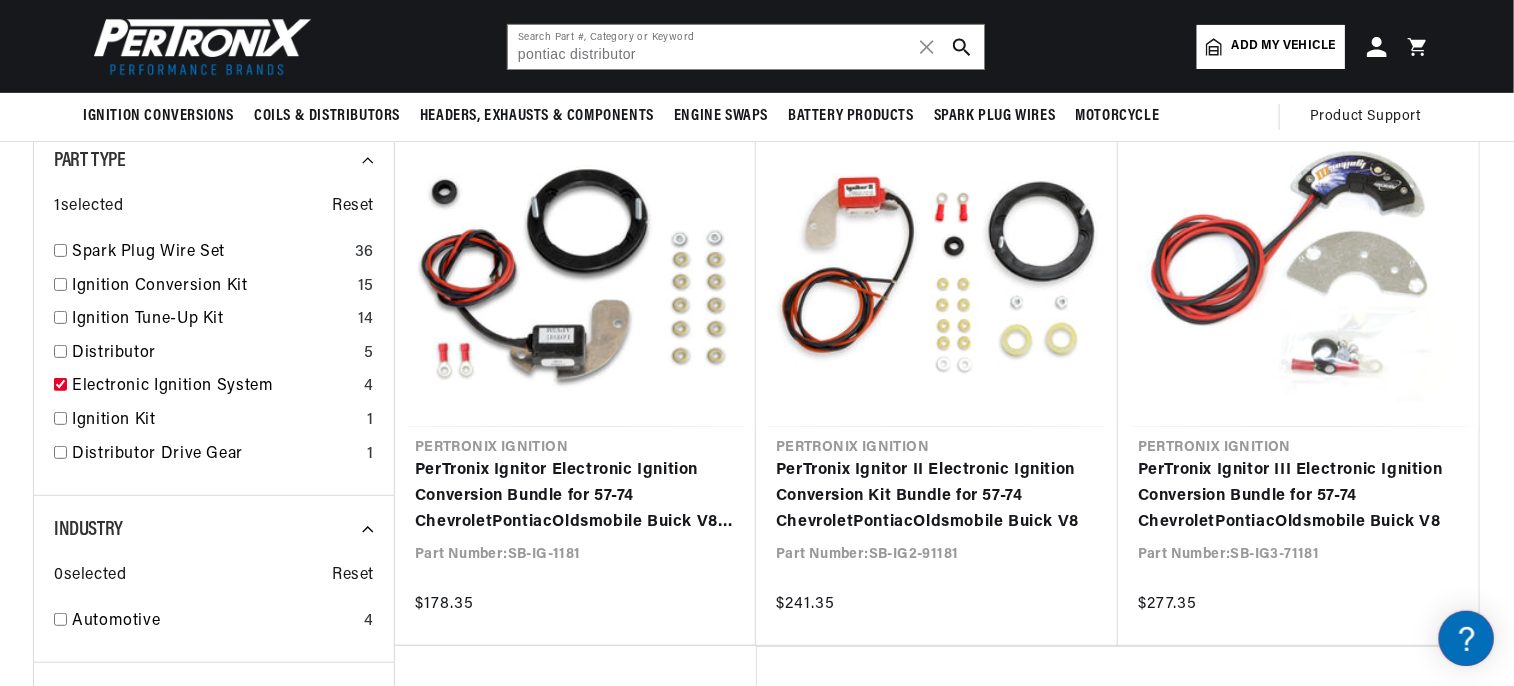 scroll, scrollTop: 0, scrollLeft: 0, axis: both 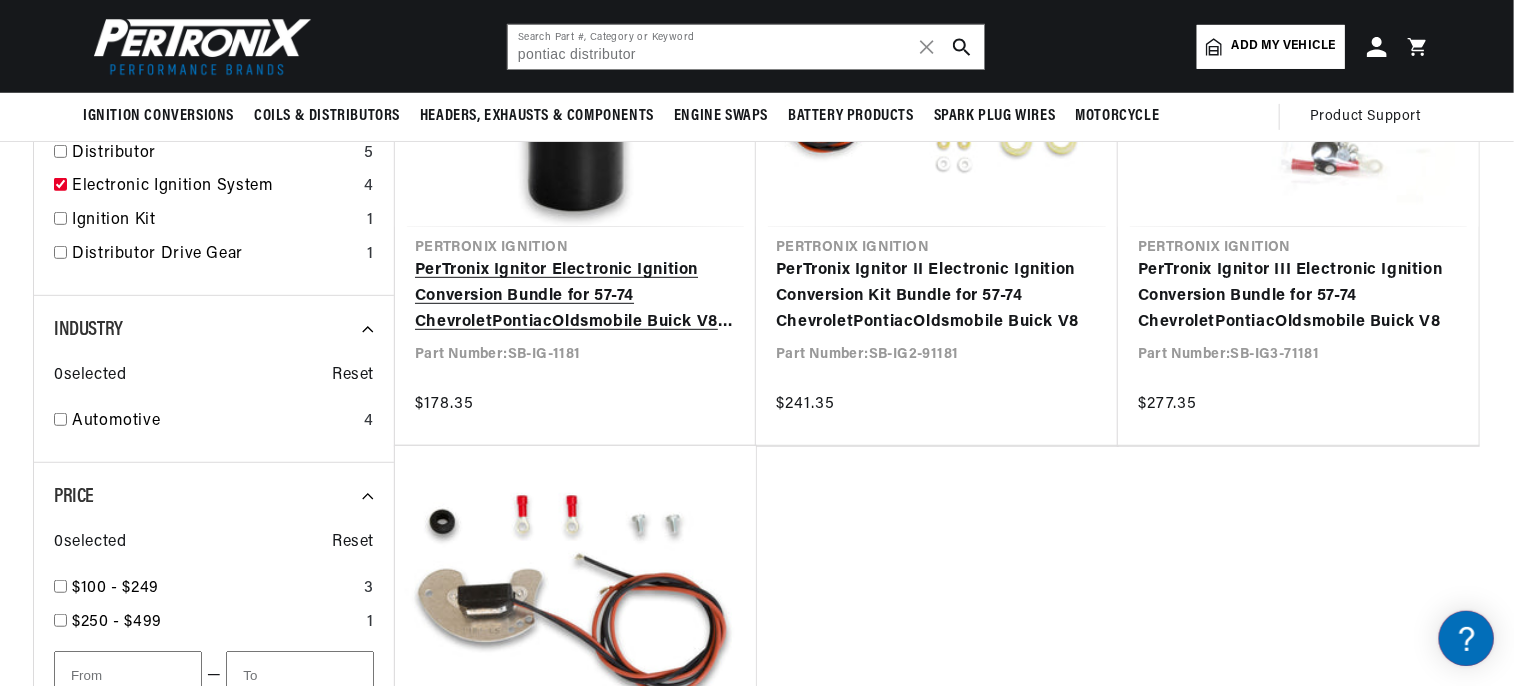 click on "PerTronix Ignitor Electronic Ignition Conversion Bundle for 57-74 Chevrolet  Pontiac  Oldsmobile Buick V8 Engines" at bounding box center (575, 296) 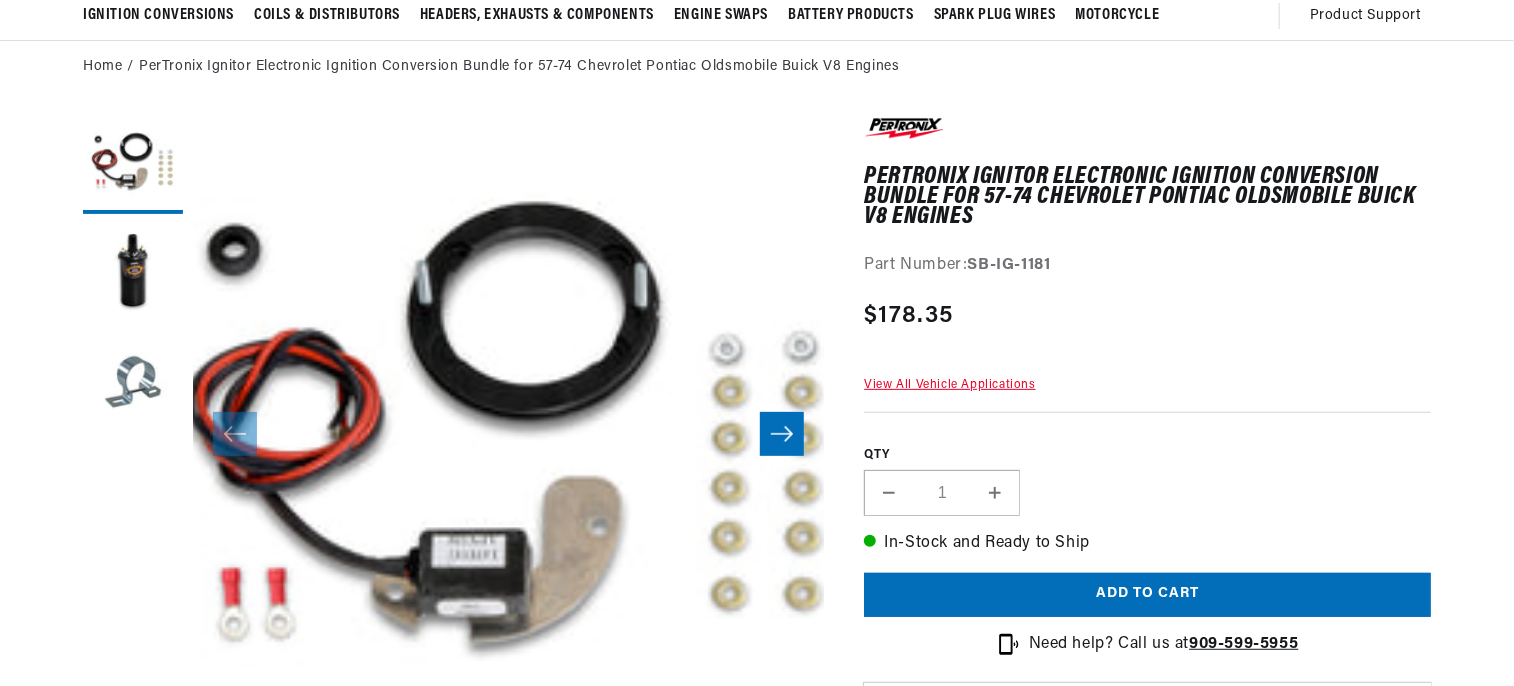 scroll, scrollTop: 200, scrollLeft: 0, axis: vertical 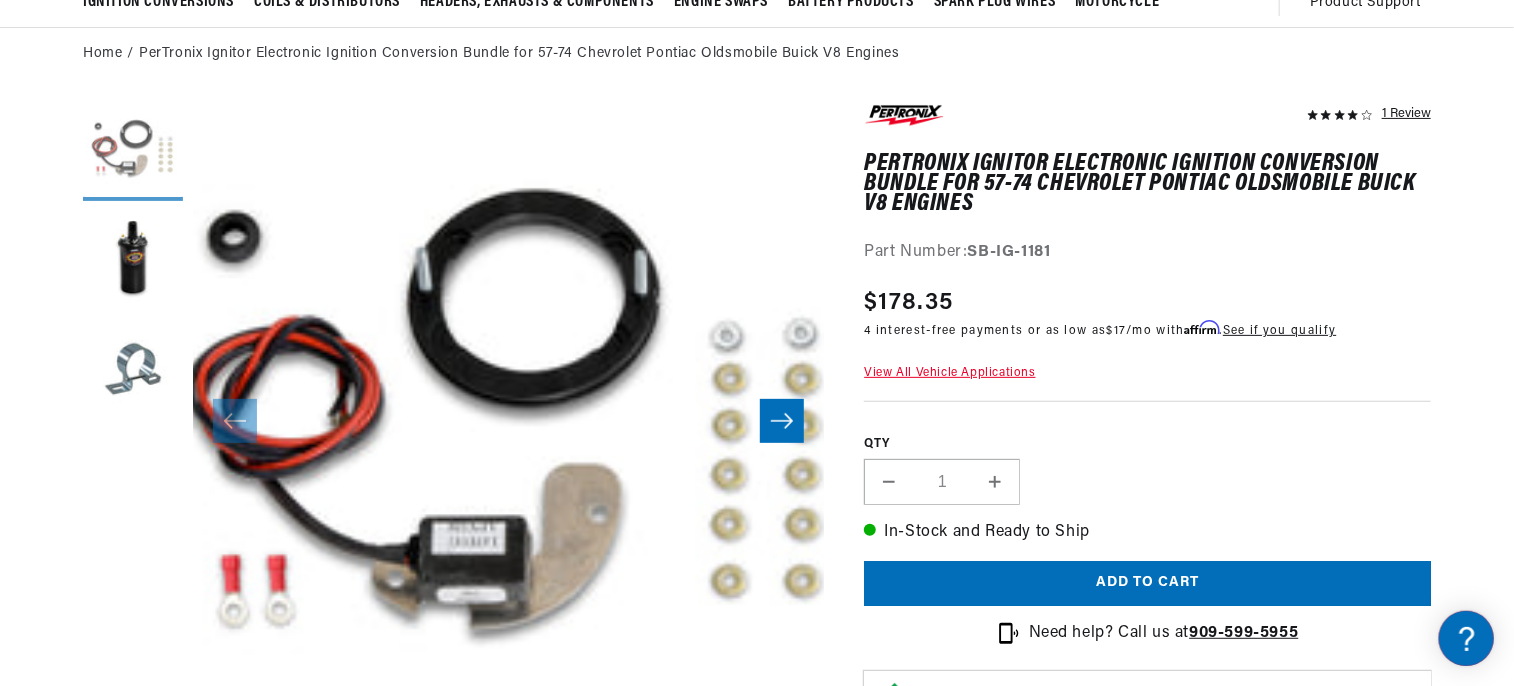click at bounding box center (133, 151) 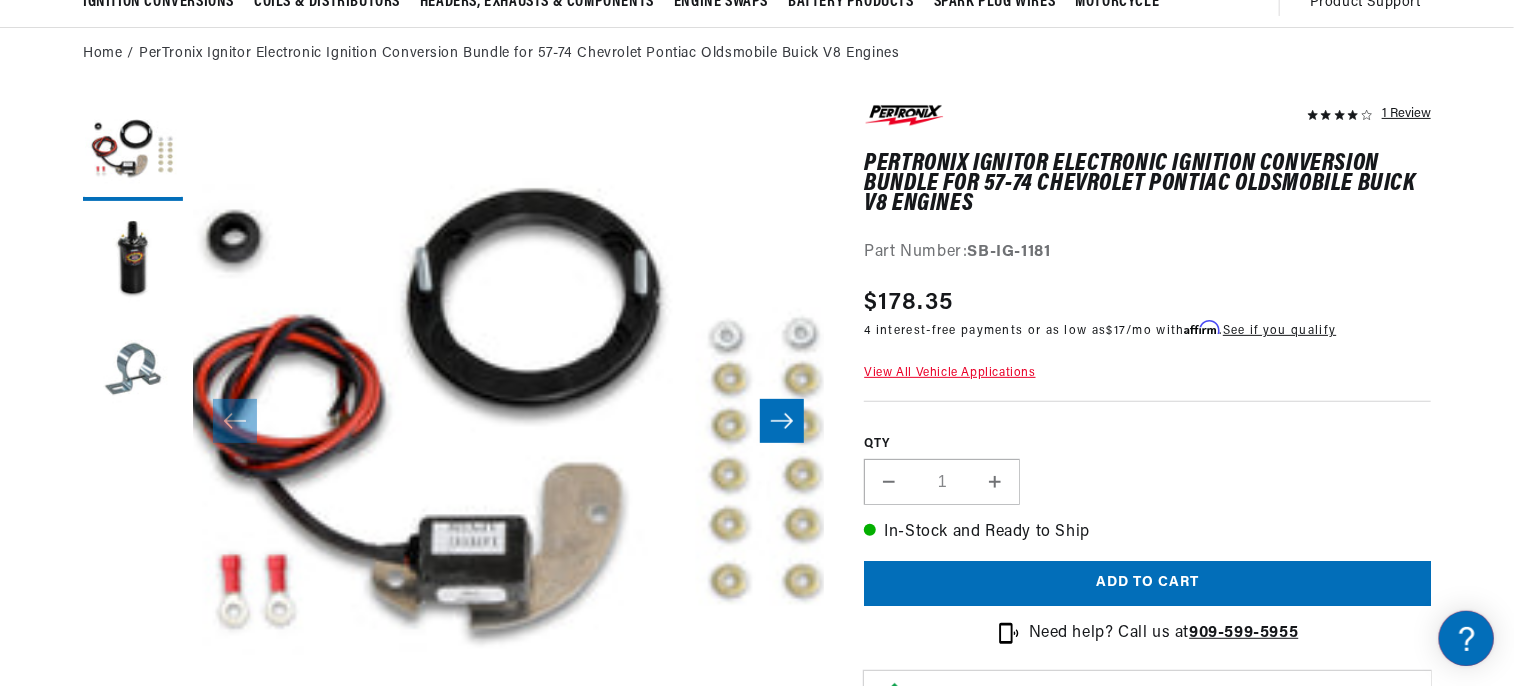scroll, scrollTop: 0, scrollLeft: 746, axis: horizontal 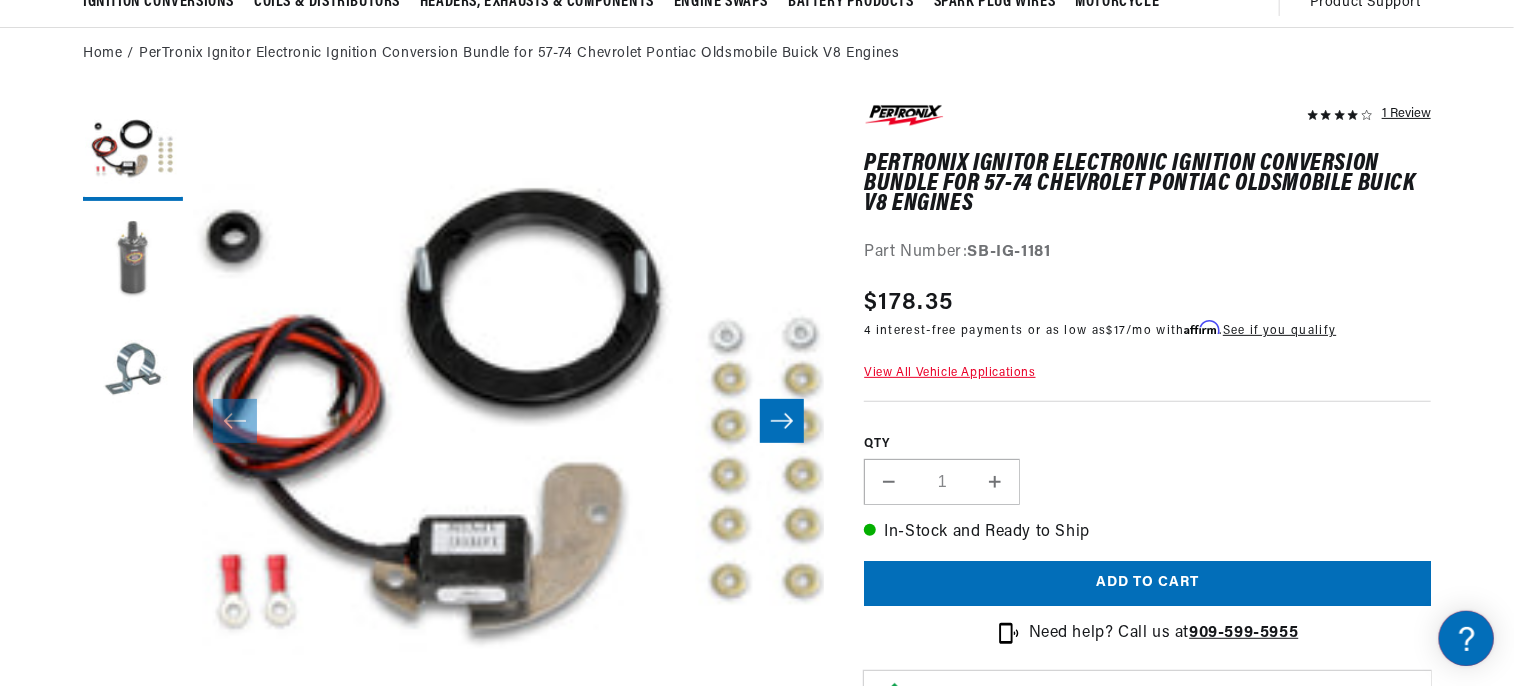 click at bounding box center (133, 261) 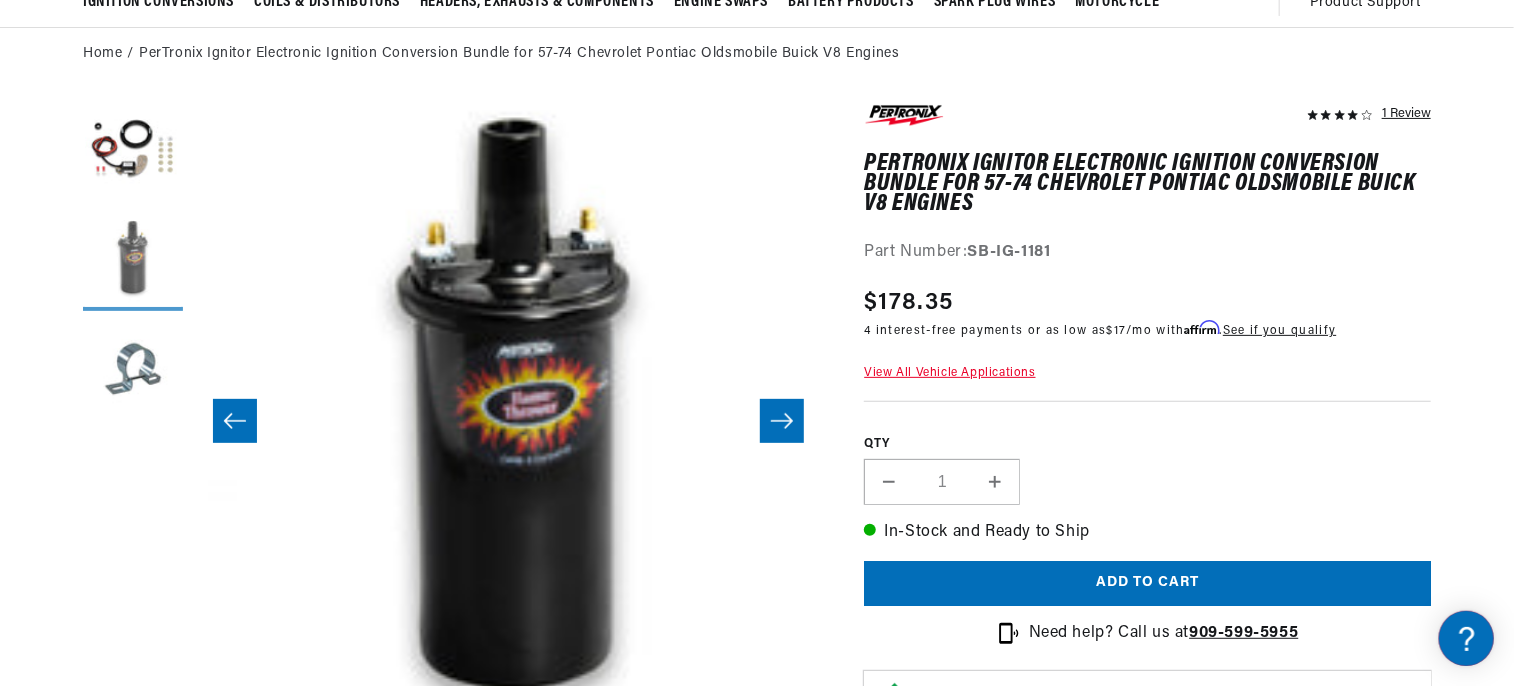 scroll, scrollTop: 0, scrollLeft: 631, axis: horizontal 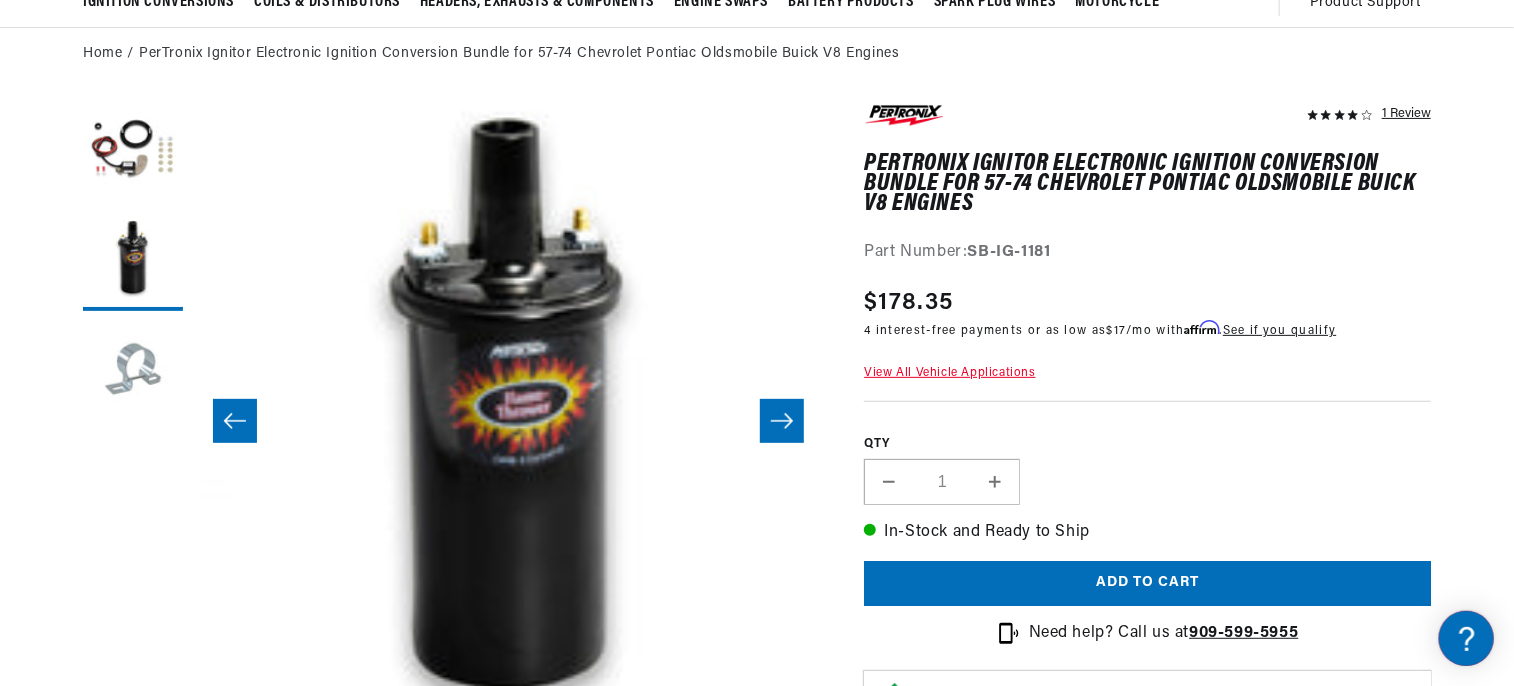 click at bounding box center (133, 371) 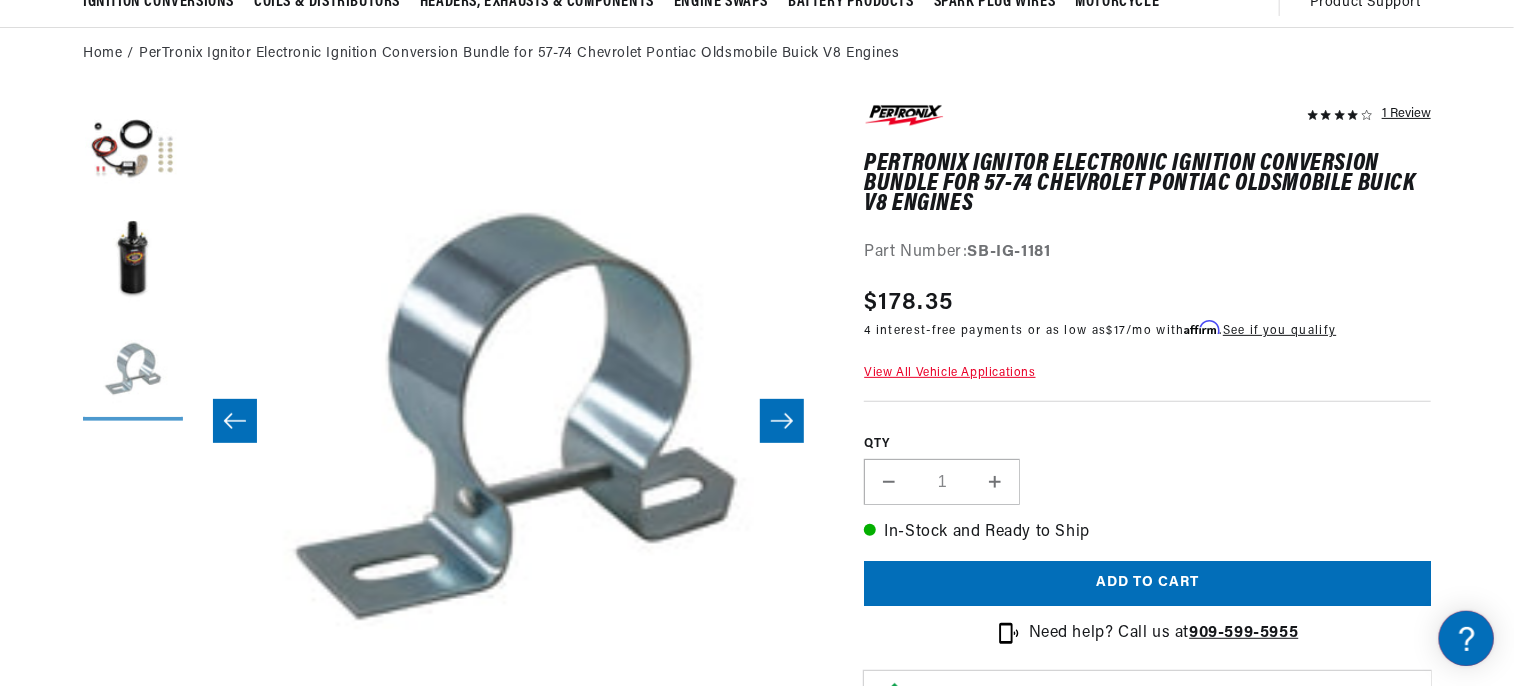 scroll, scrollTop: 0, scrollLeft: 1263, axis: horizontal 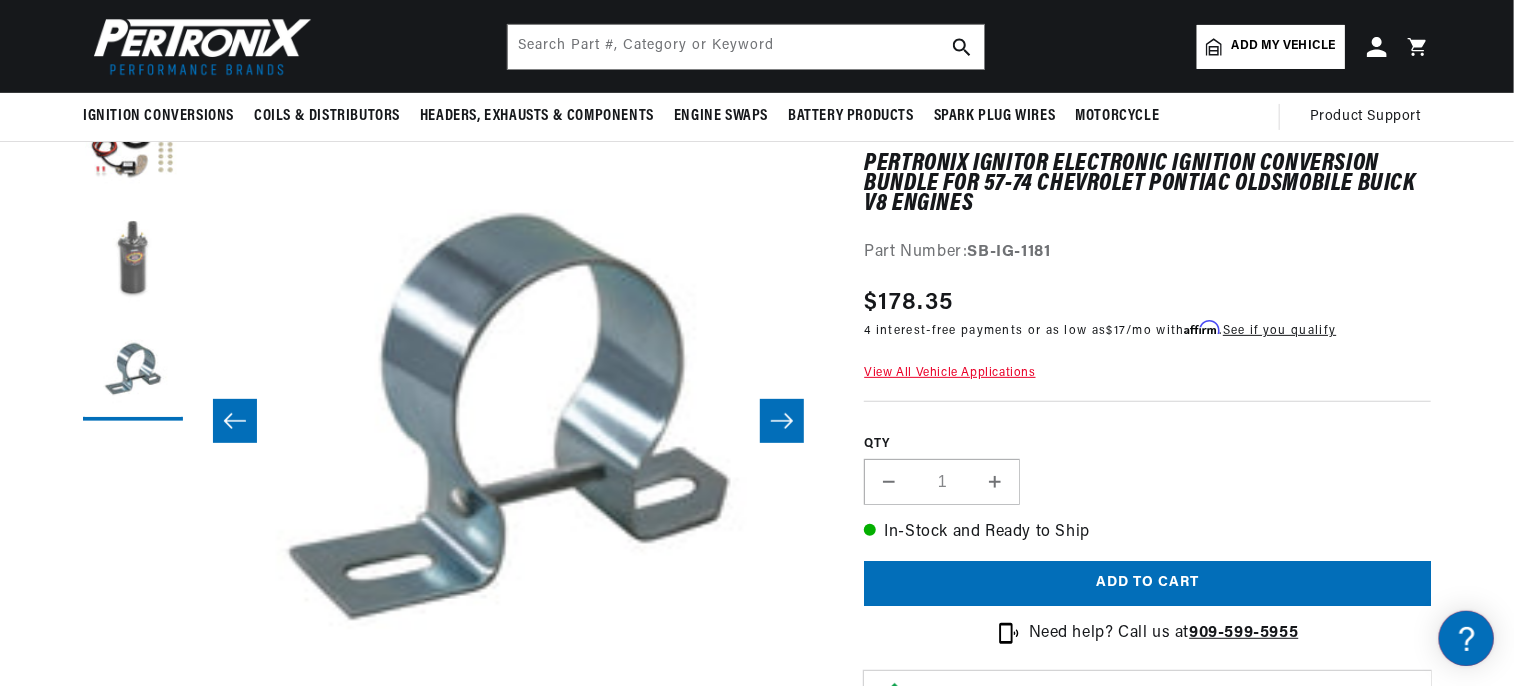 click at bounding box center [133, 261] 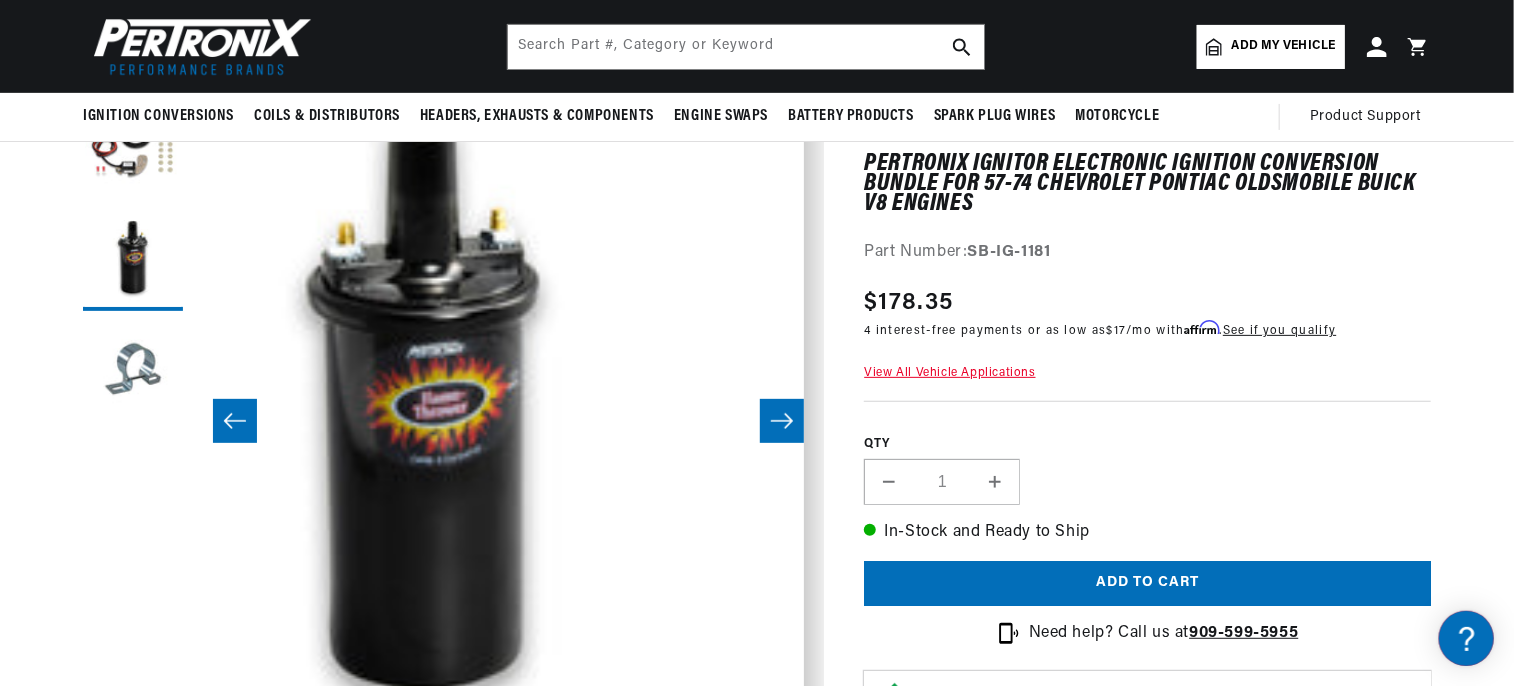scroll, scrollTop: 0, scrollLeft: 631, axis: horizontal 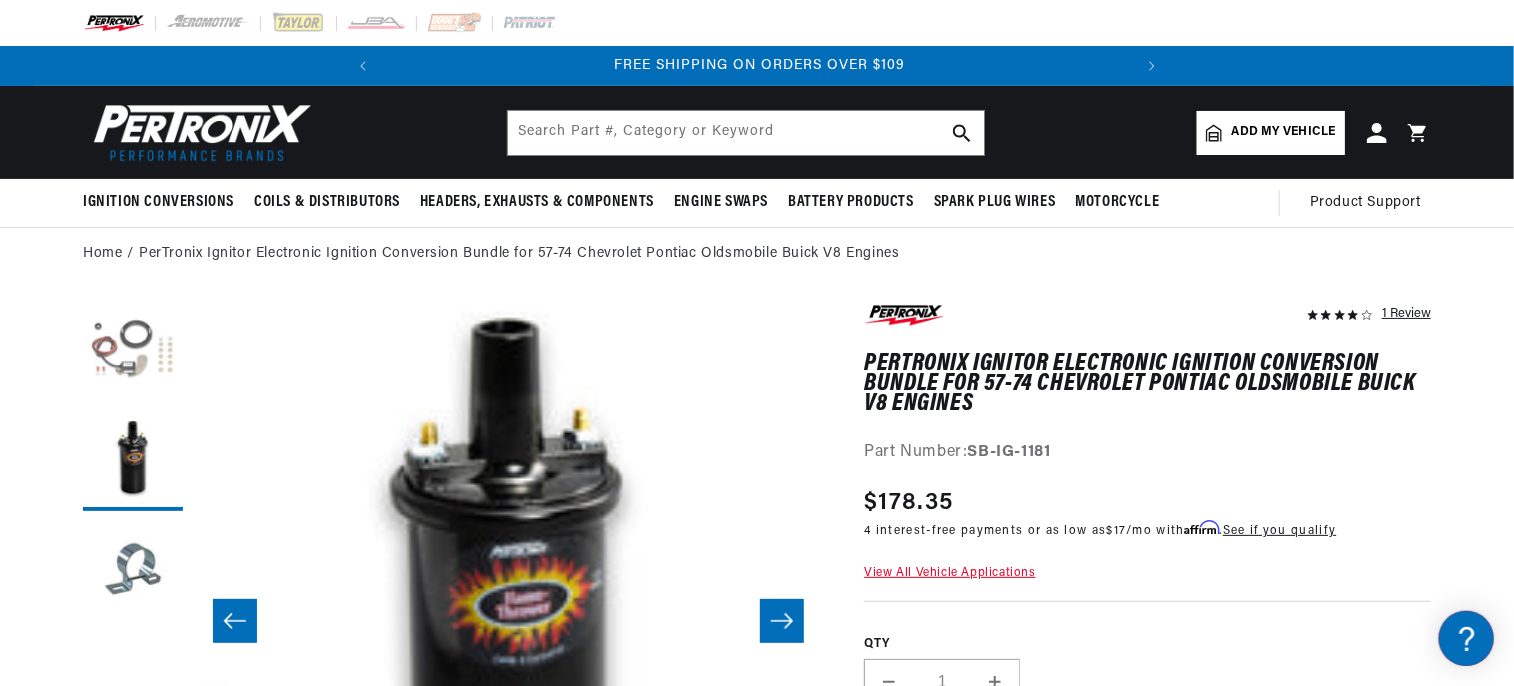 click at bounding box center [133, 351] 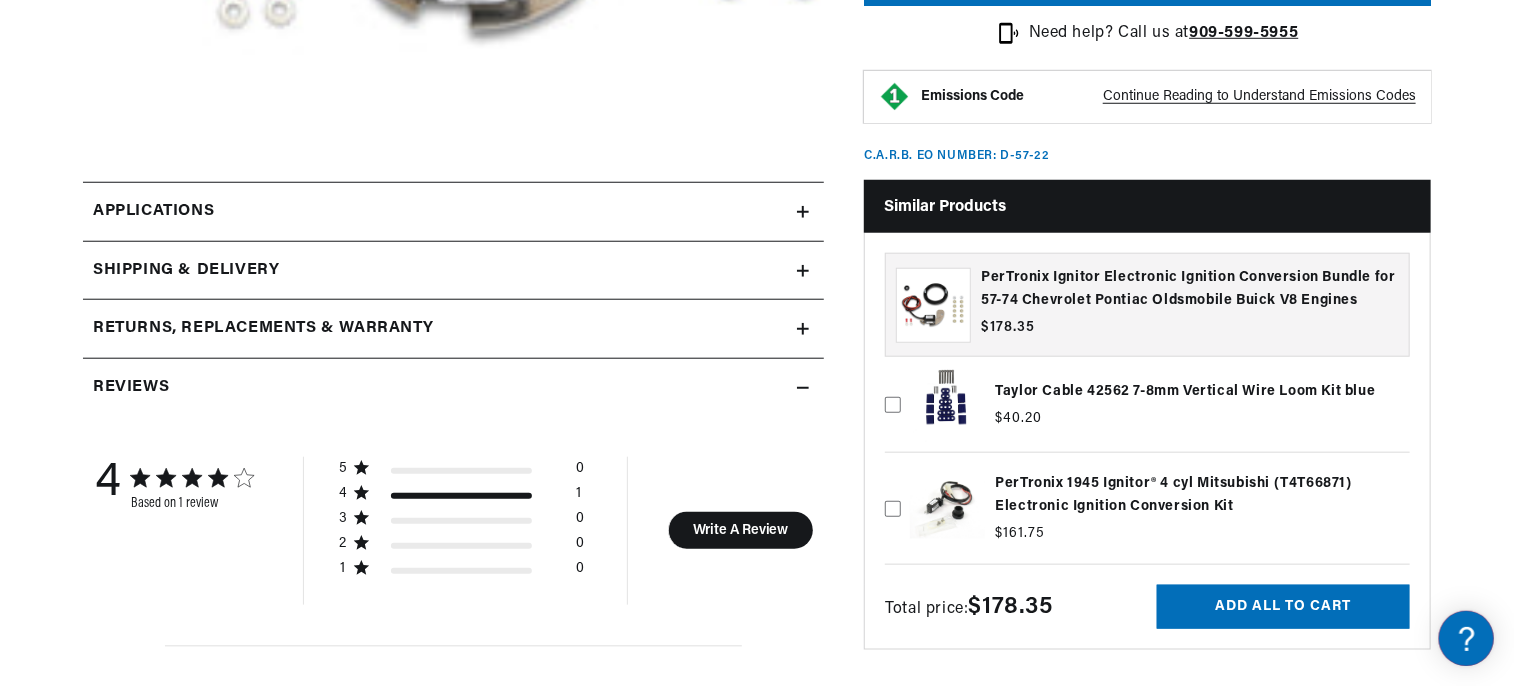 click on "Applications" at bounding box center [453, 212] 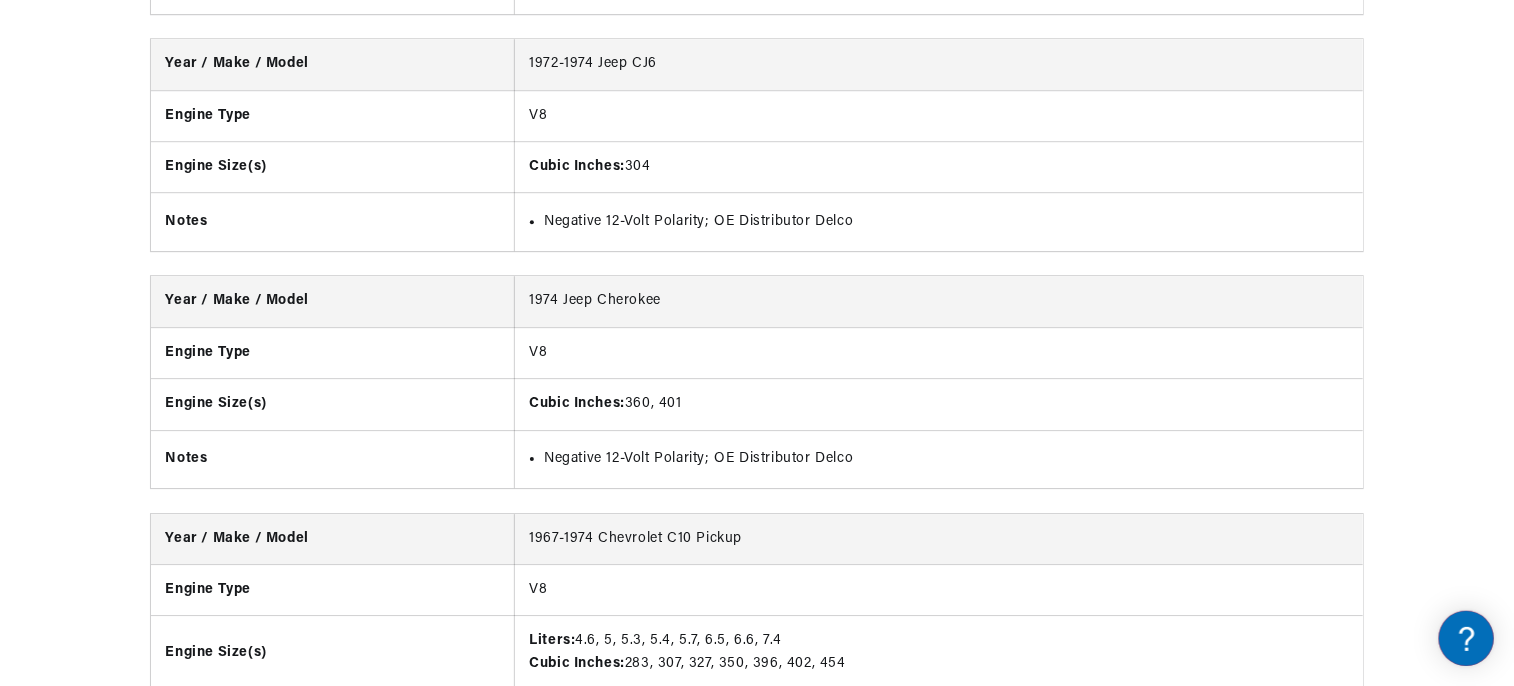 scroll, scrollTop: 2943, scrollLeft: 0, axis: vertical 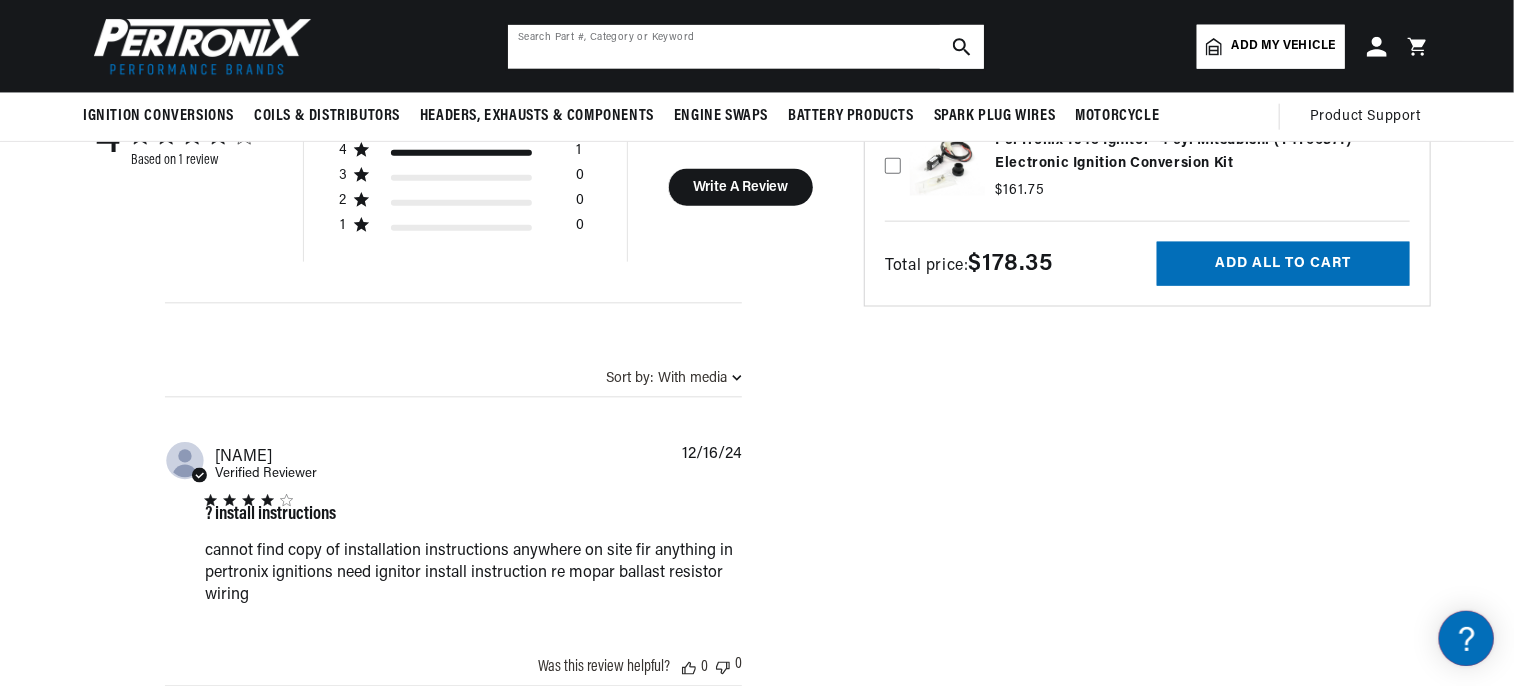 click at bounding box center (746, 47) 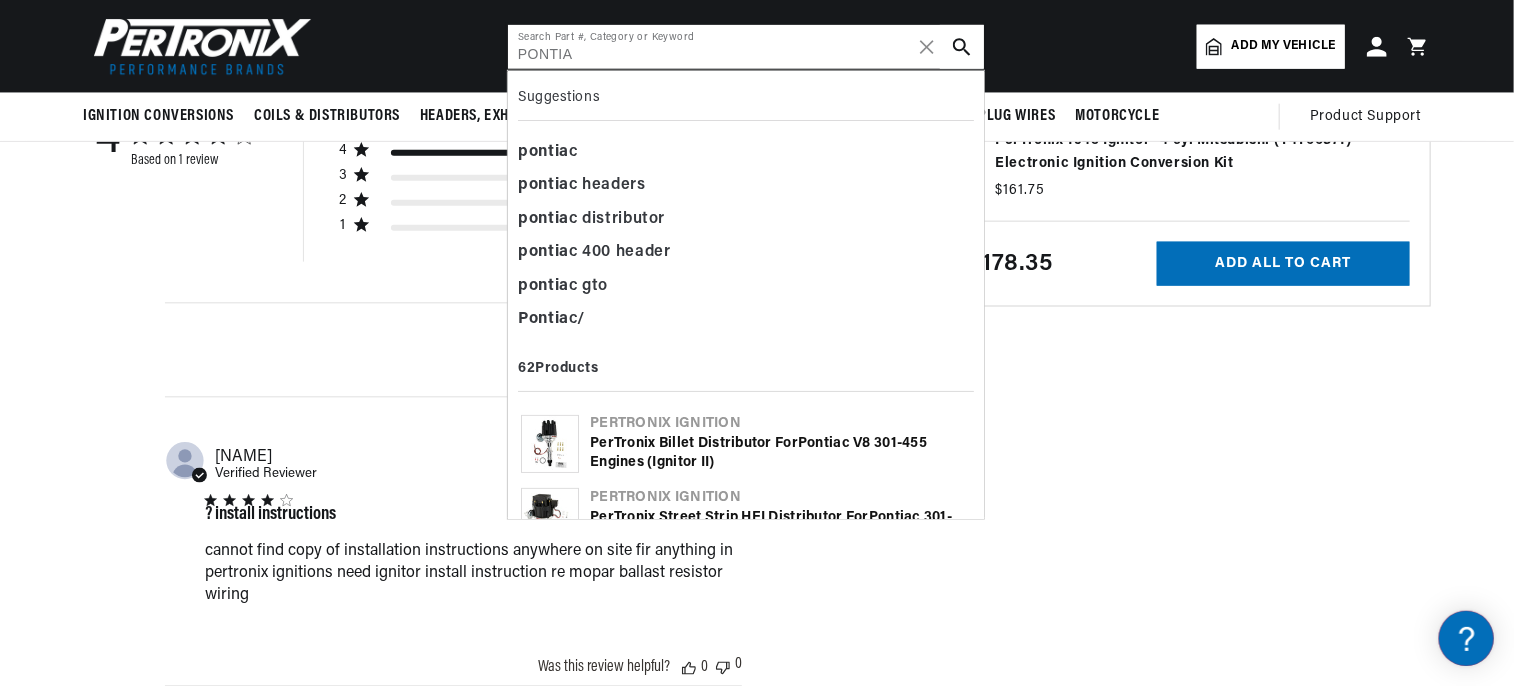 scroll, scrollTop: 0, scrollLeft: 0, axis: both 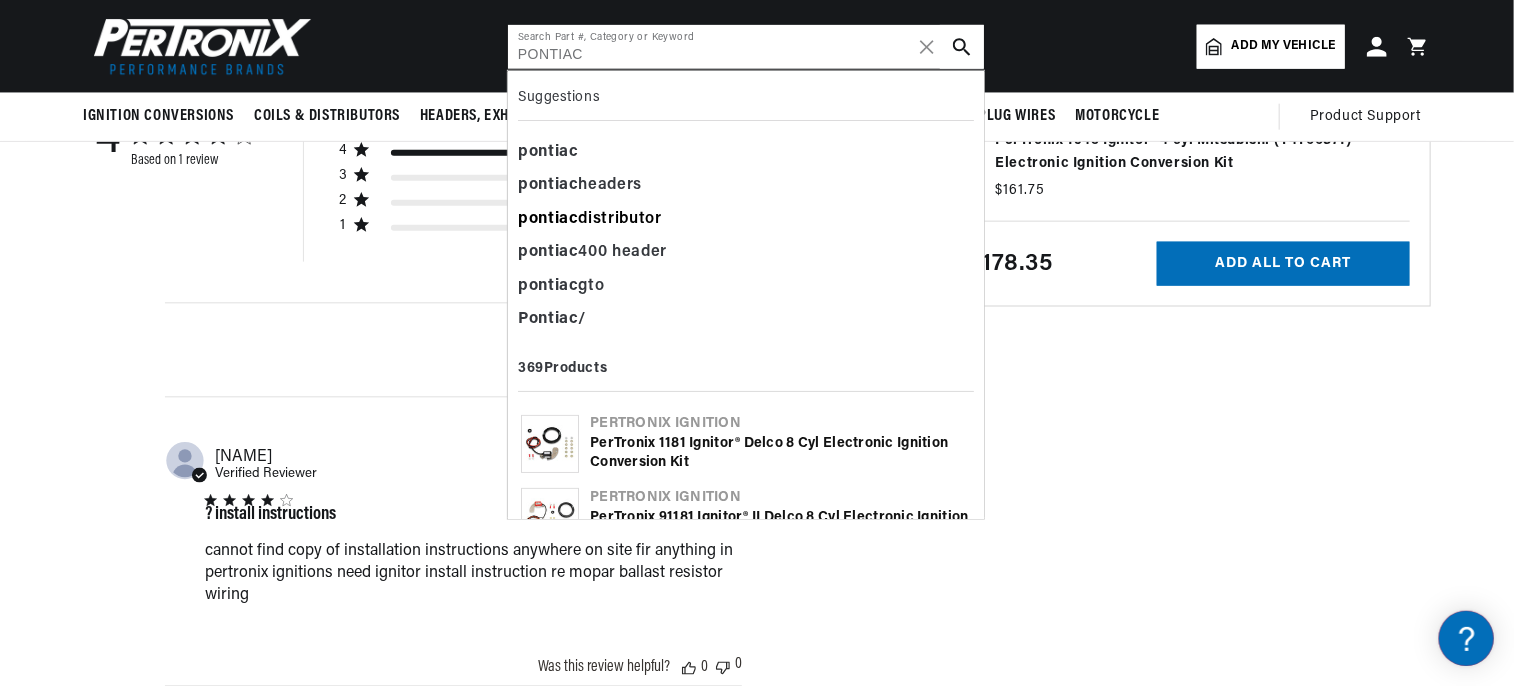 type on "PONTIAC" 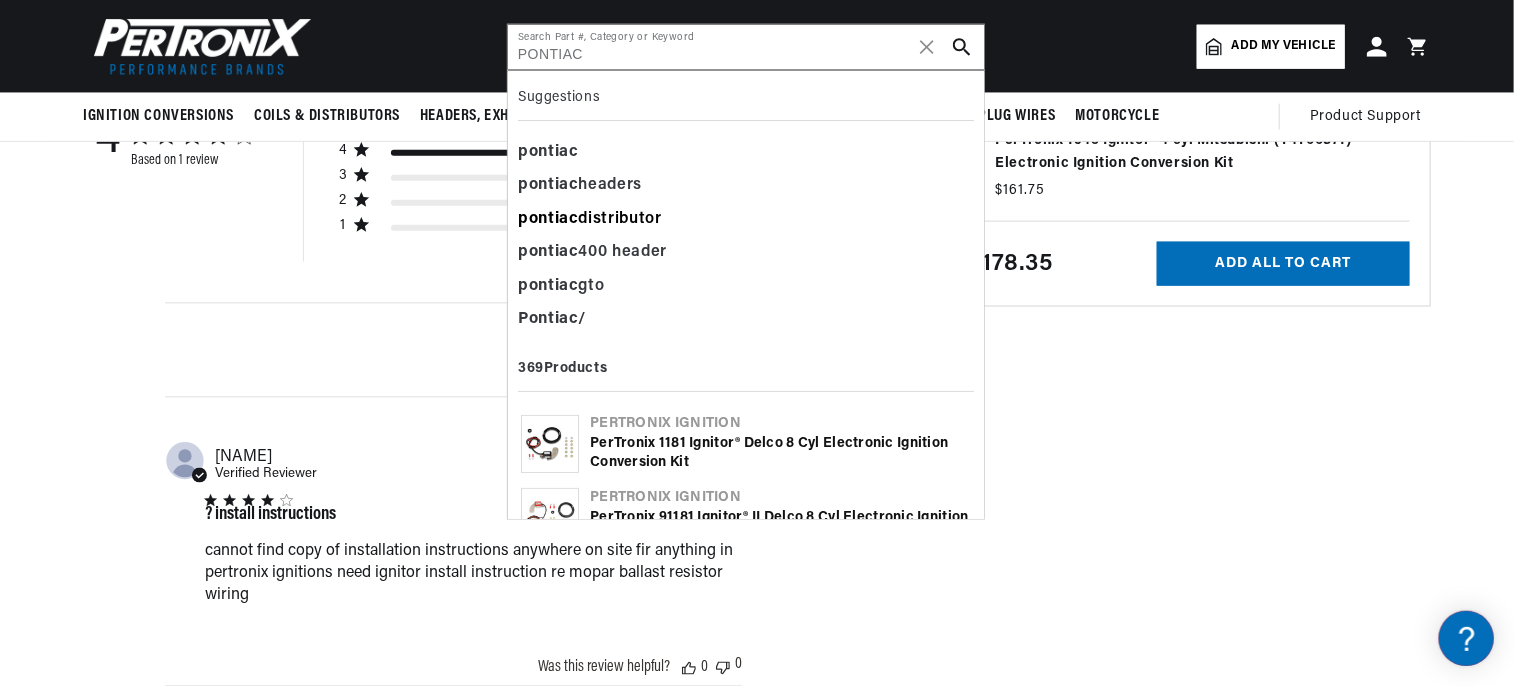 click on "pontiac  distributor" at bounding box center [746, 220] 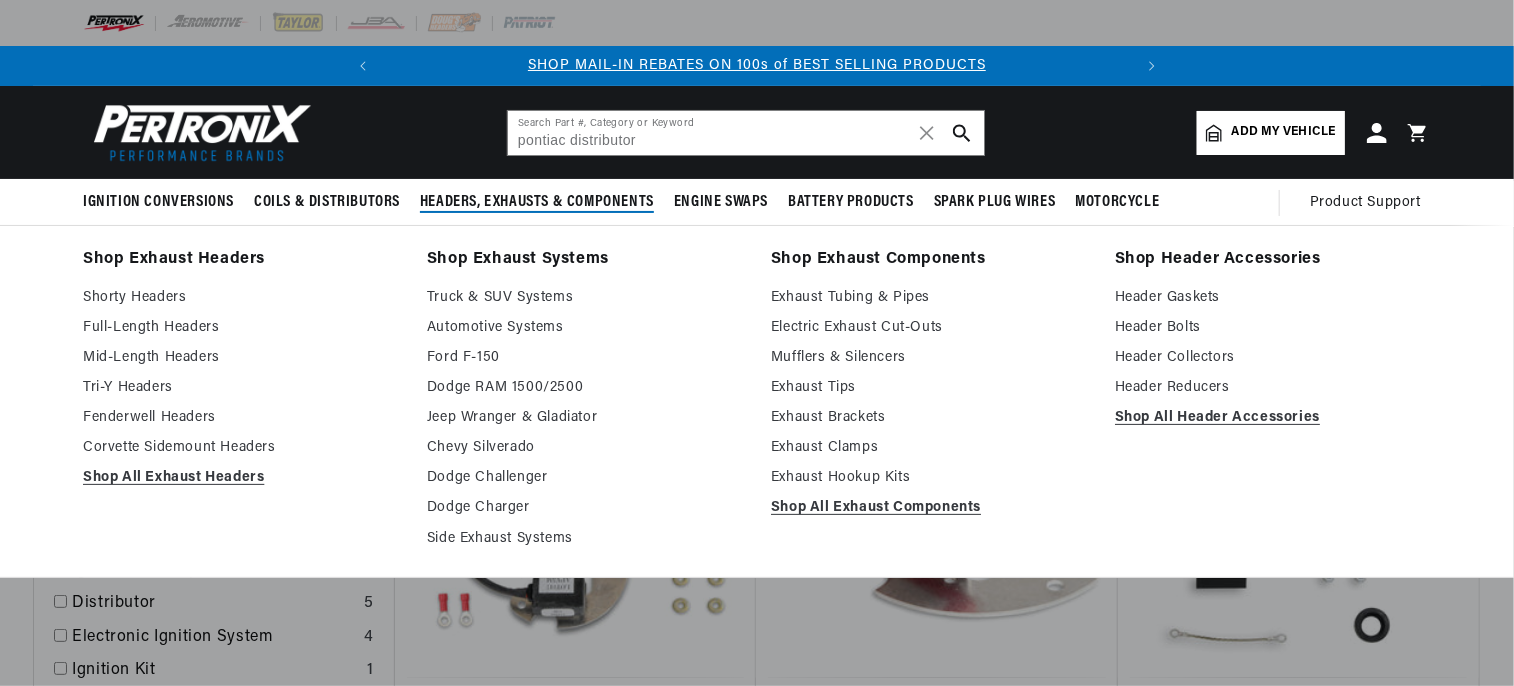 scroll, scrollTop: 400, scrollLeft: 0, axis: vertical 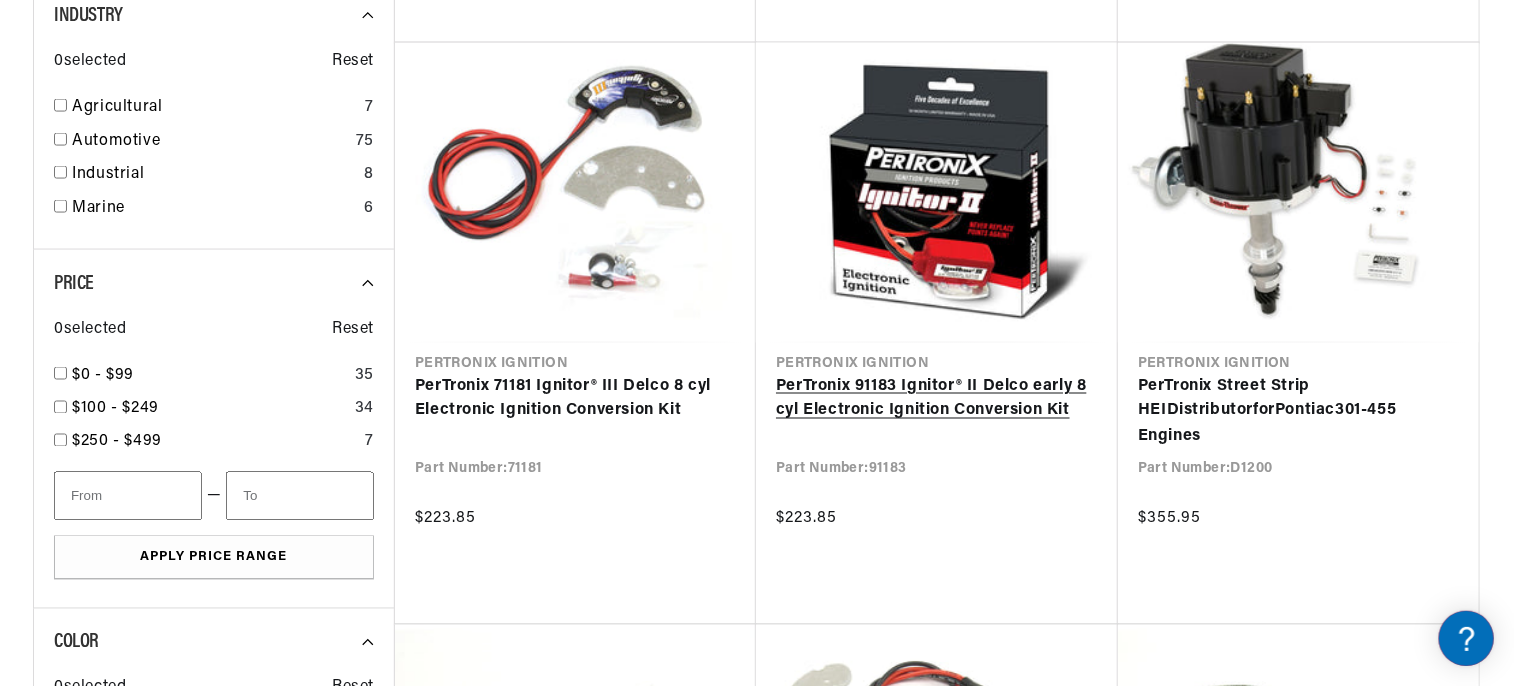 click on "PerTronix 91183 Ignitor® II Delco early 8 cyl Electronic Ignition Conversion Kit" at bounding box center [937, 399] 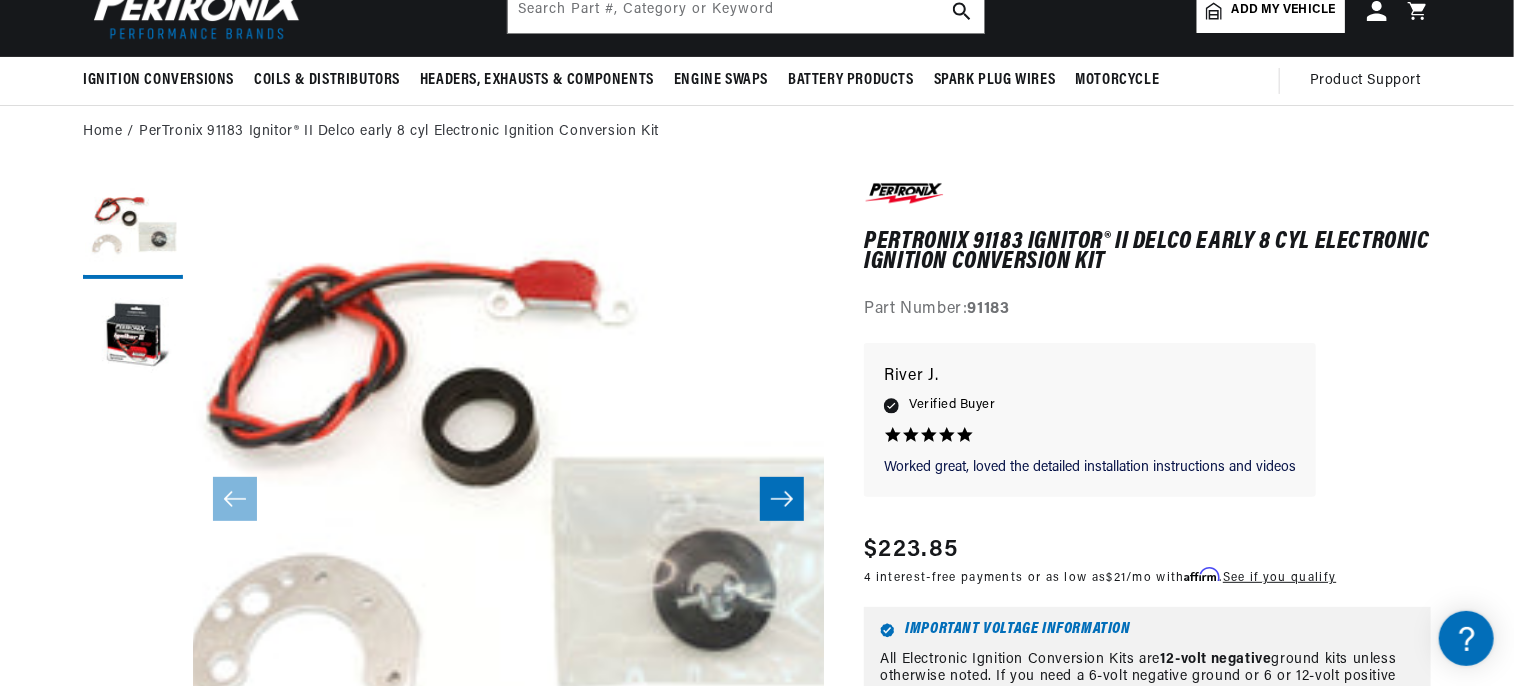 scroll, scrollTop: 200, scrollLeft: 0, axis: vertical 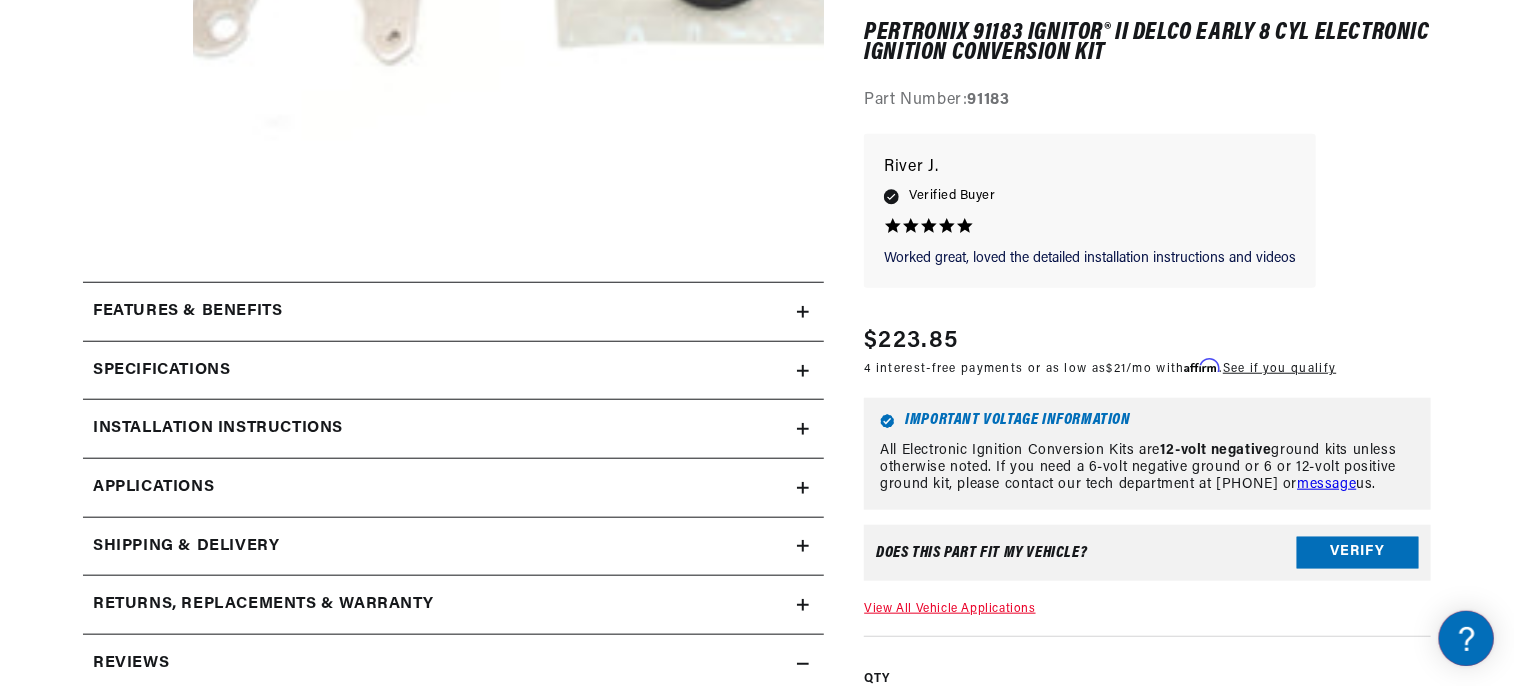 click on "Features & Benefits" at bounding box center (440, 312) 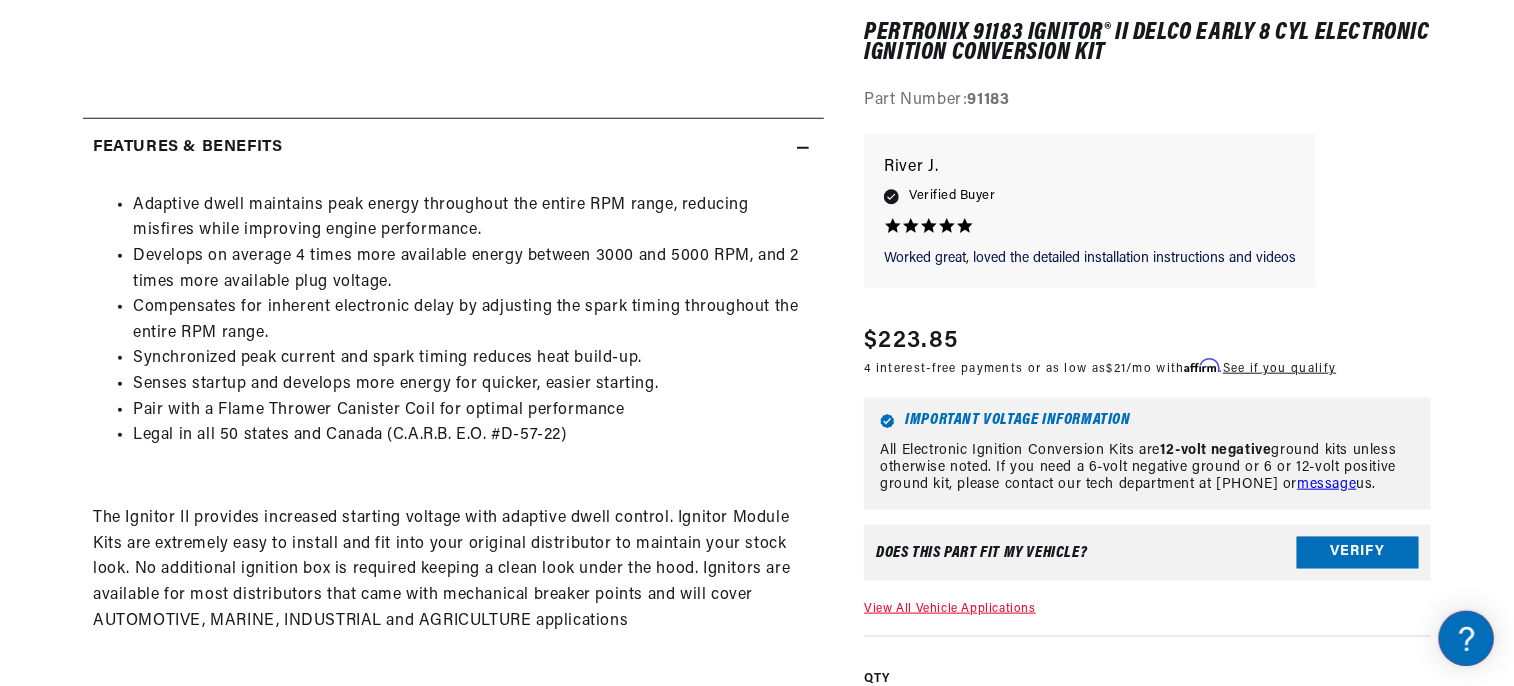 scroll, scrollTop: 900, scrollLeft: 0, axis: vertical 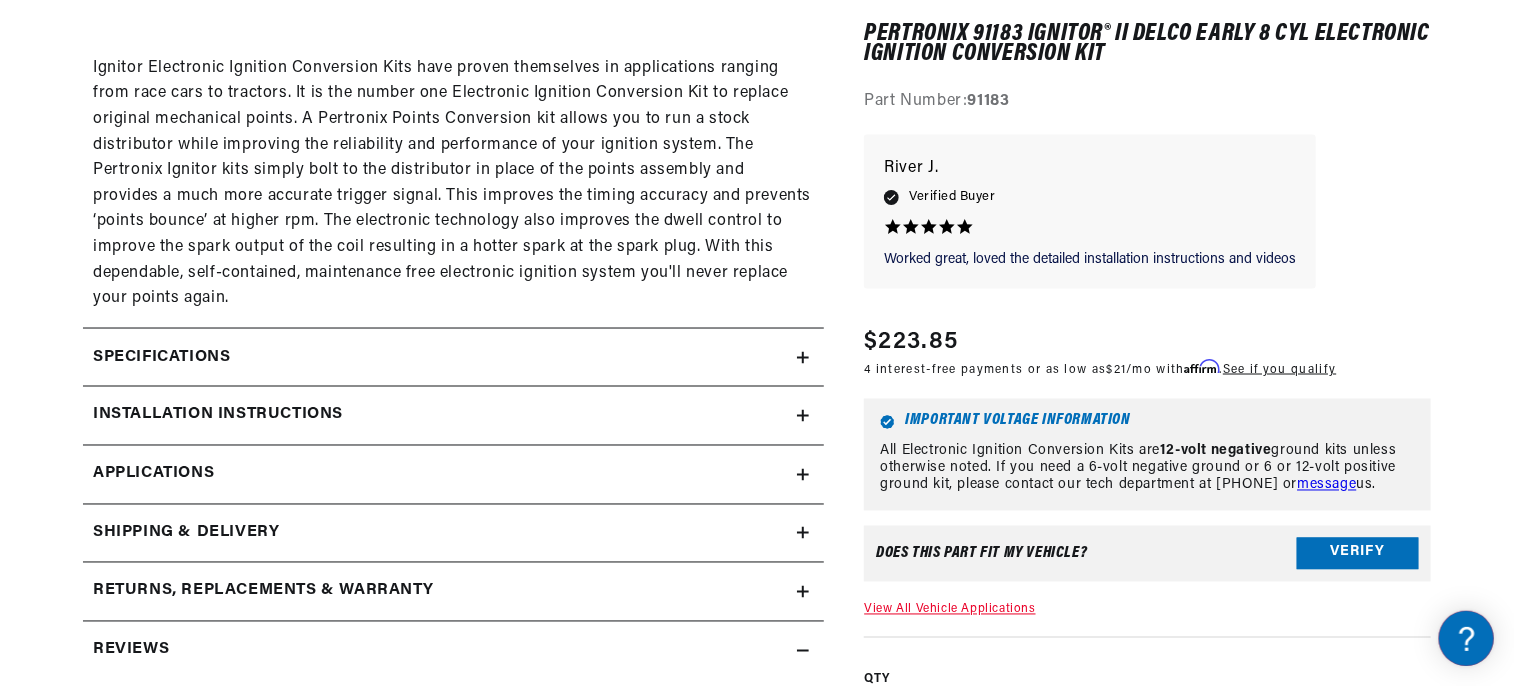 click 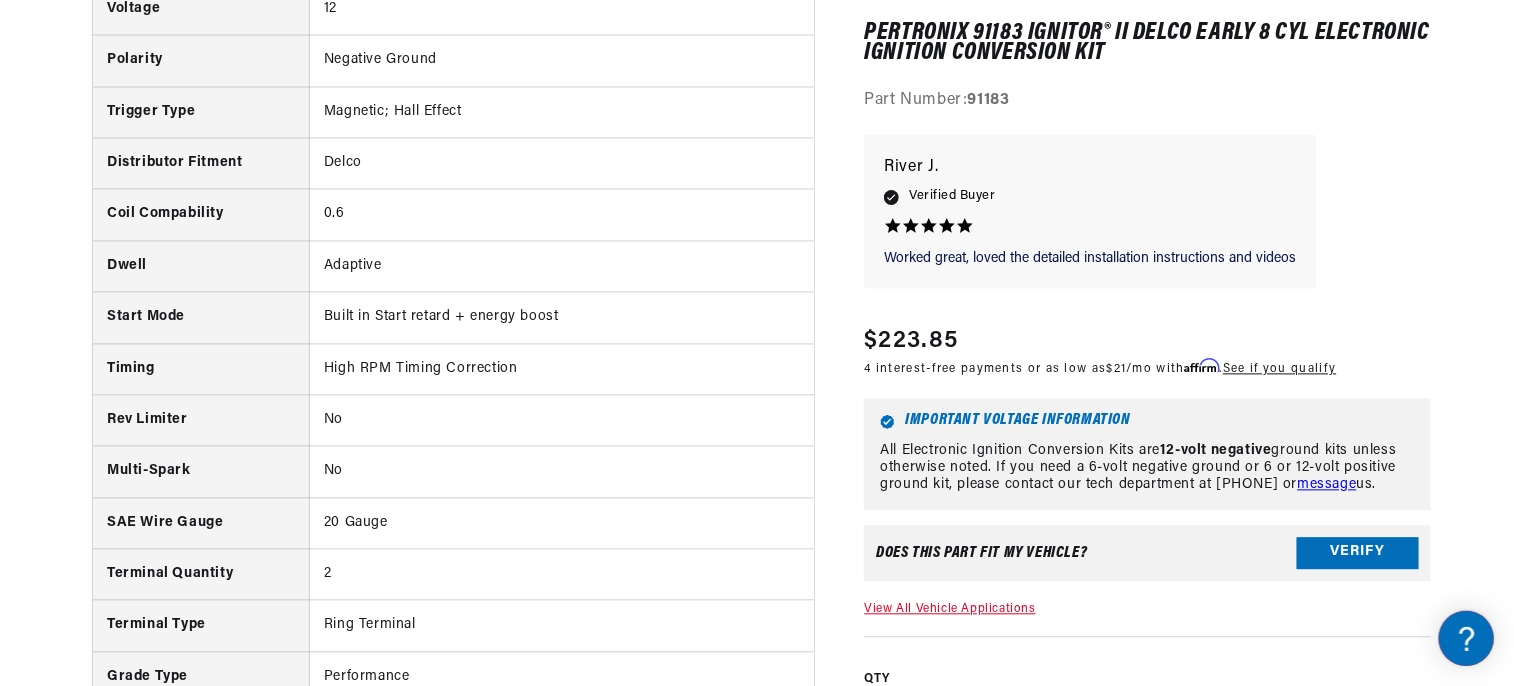 scroll, scrollTop: 2000, scrollLeft: 0, axis: vertical 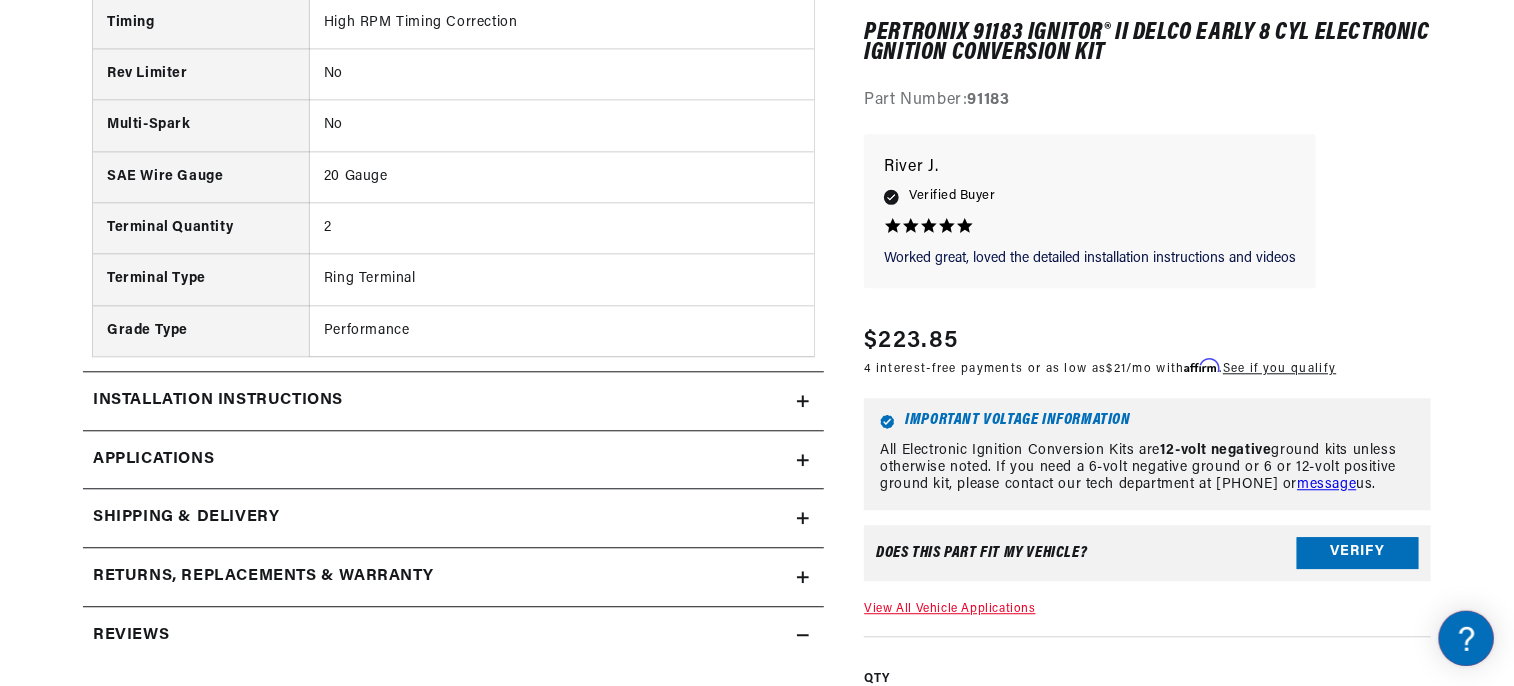 click on "Installation instructions" at bounding box center (440, -1288) 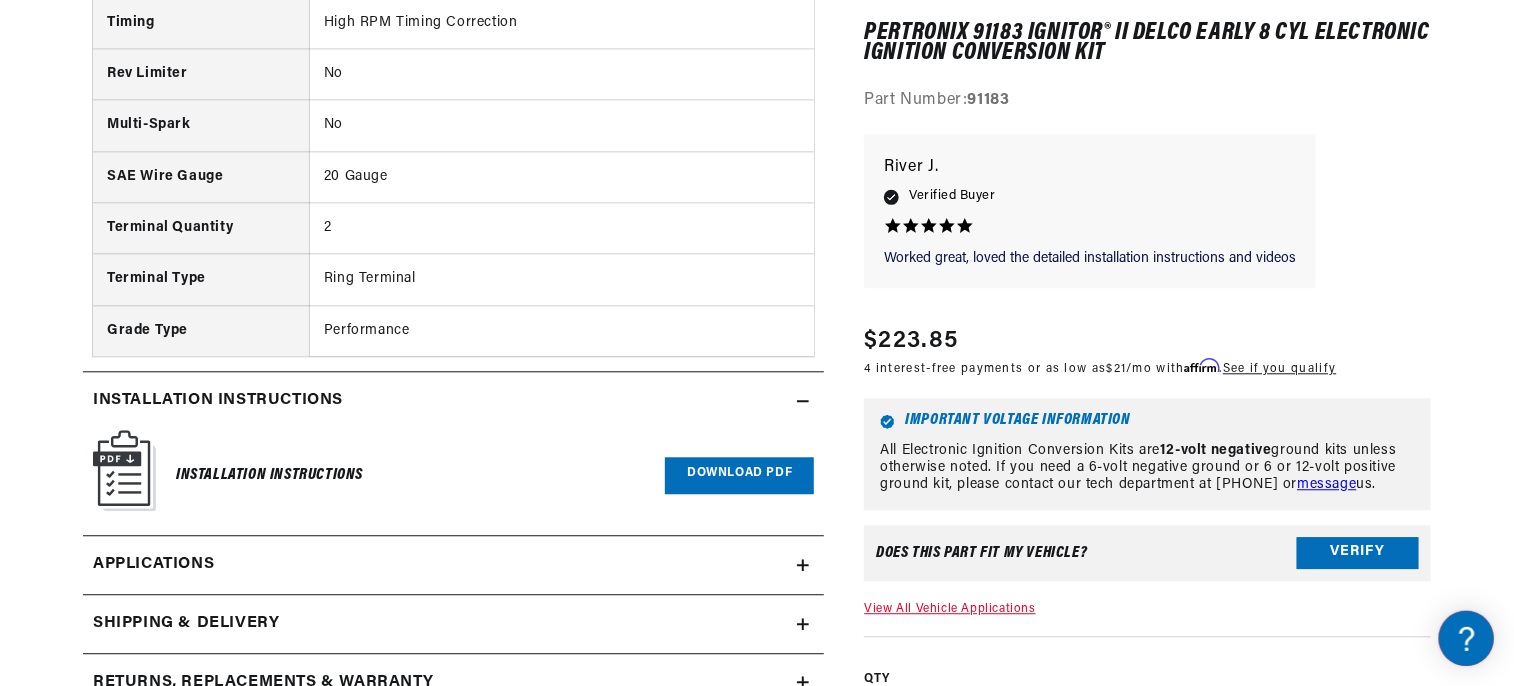 scroll, scrollTop: 0, scrollLeft: 0, axis: both 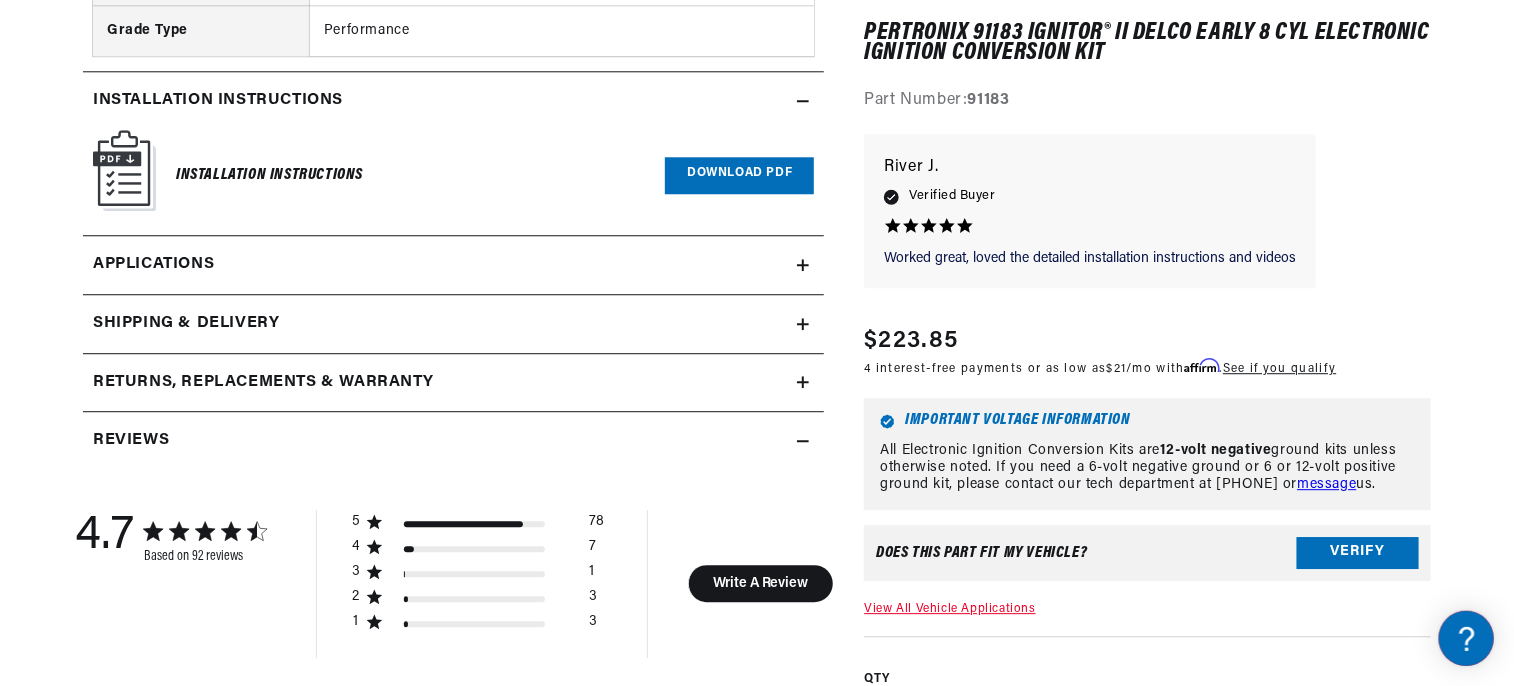 click on "Download PDF" at bounding box center [739, 175] 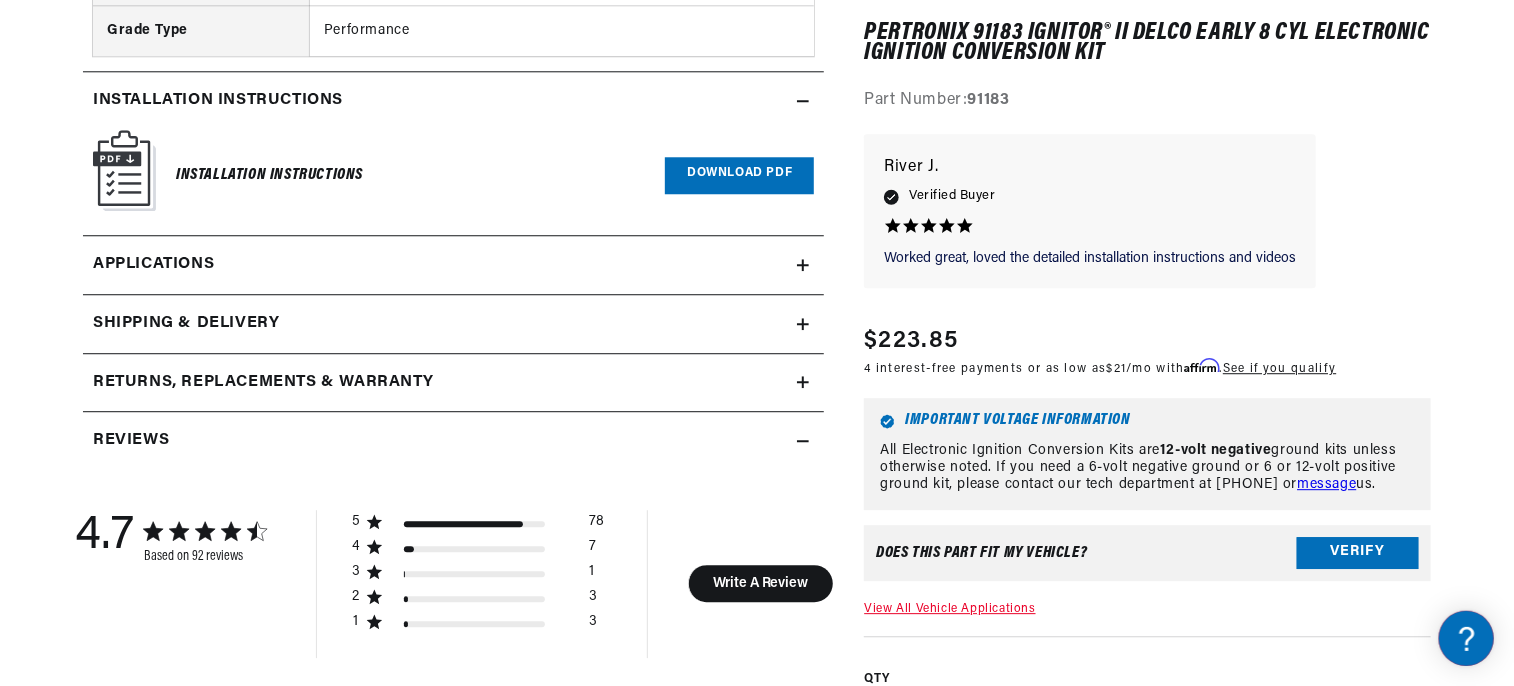 scroll, scrollTop: 0, scrollLeft: 746, axis: horizontal 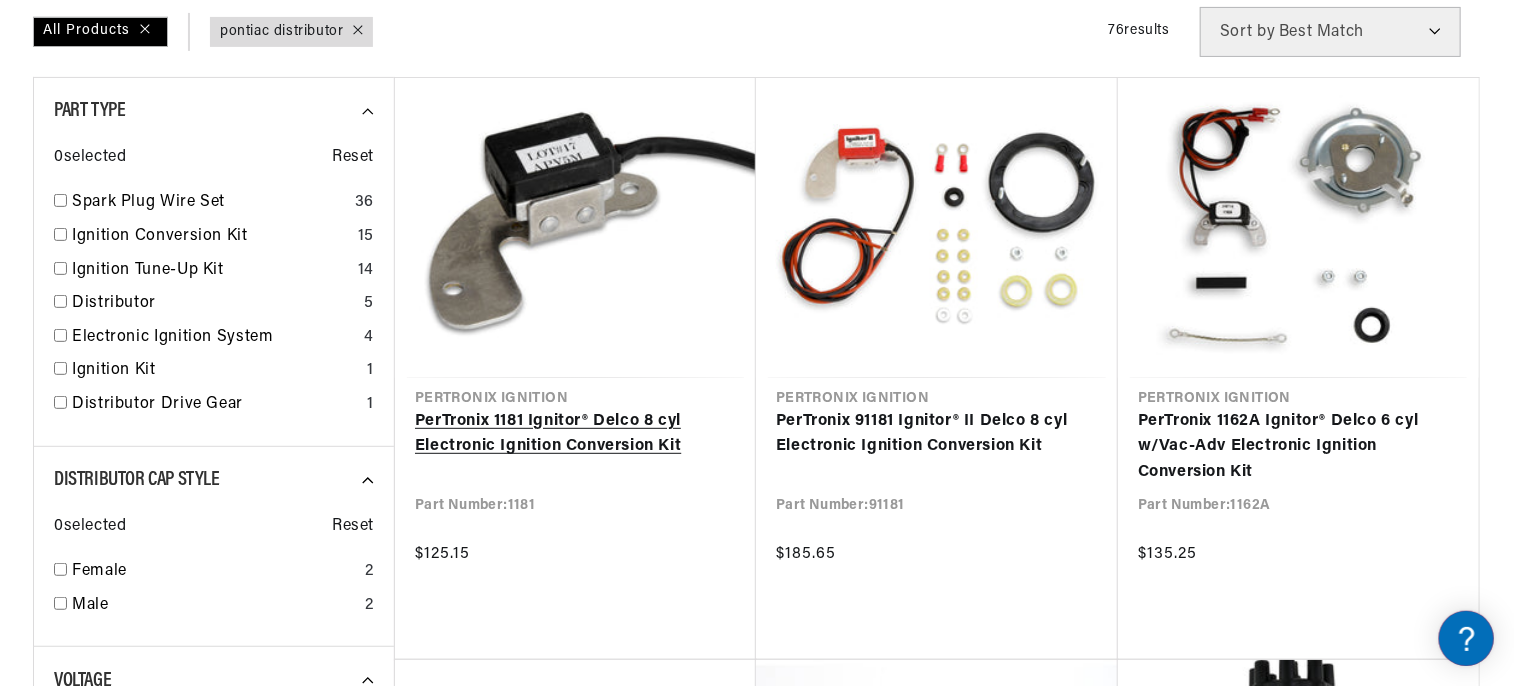 click on "PerTronix 1181 Ignitor® Delco 8 cyl Electronic Ignition Conversion Kit" at bounding box center (575, 434) 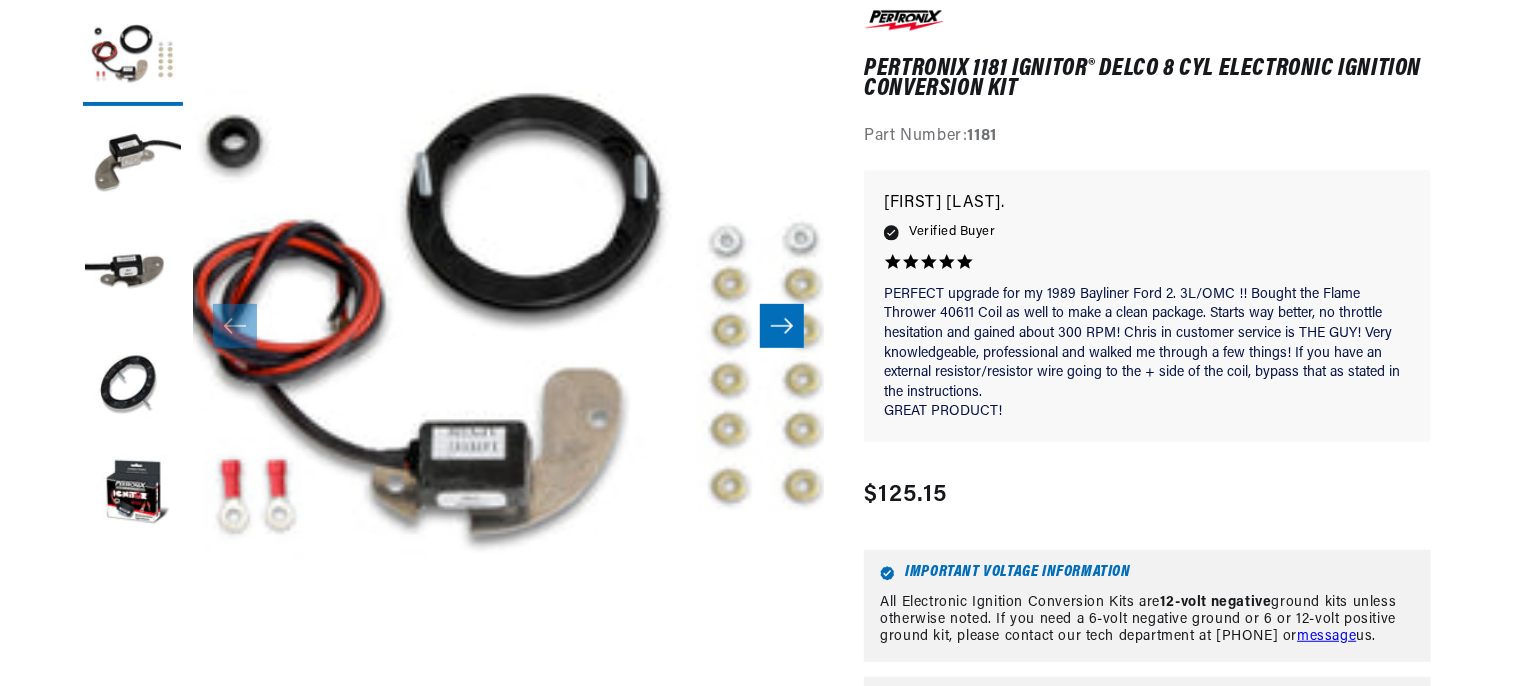 scroll, scrollTop: 300, scrollLeft: 0, axis: vertical 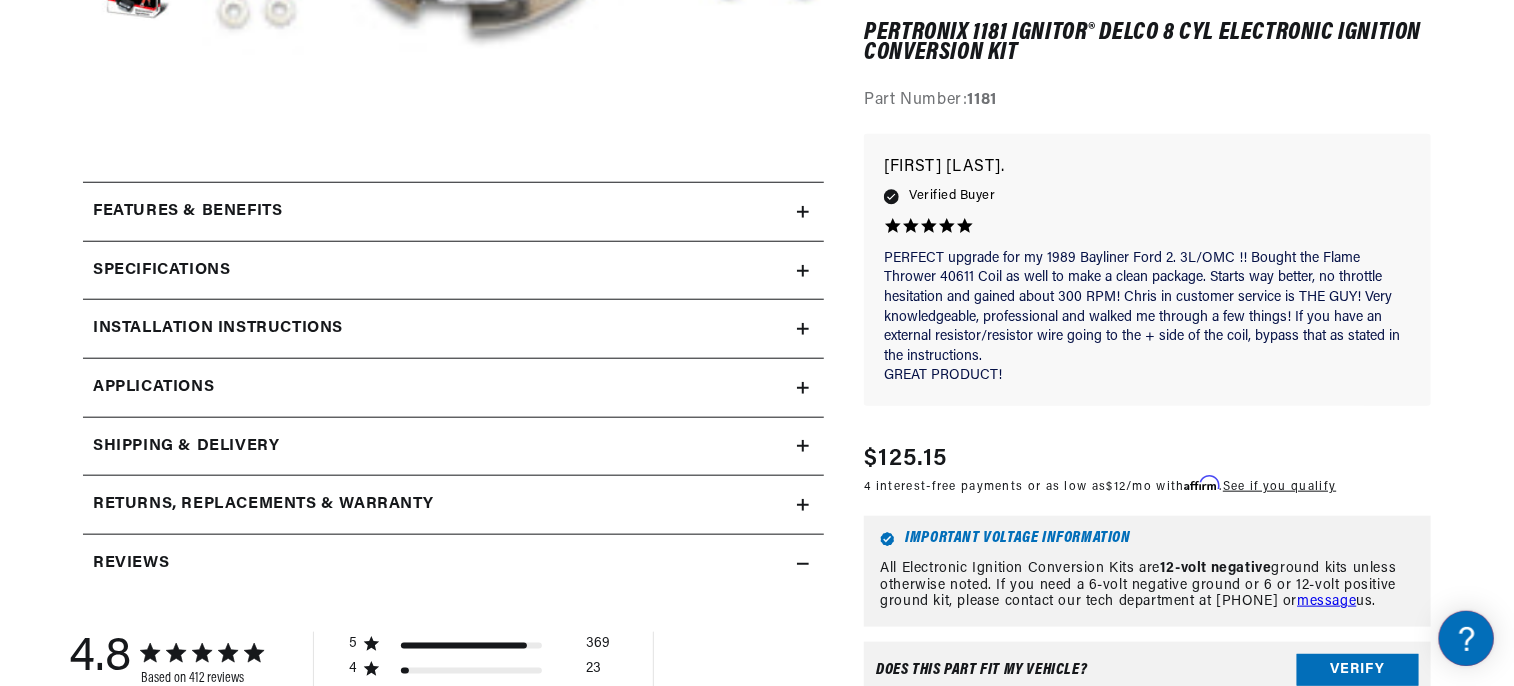 click on "Installation instructions" at bounding box center (440, 212) 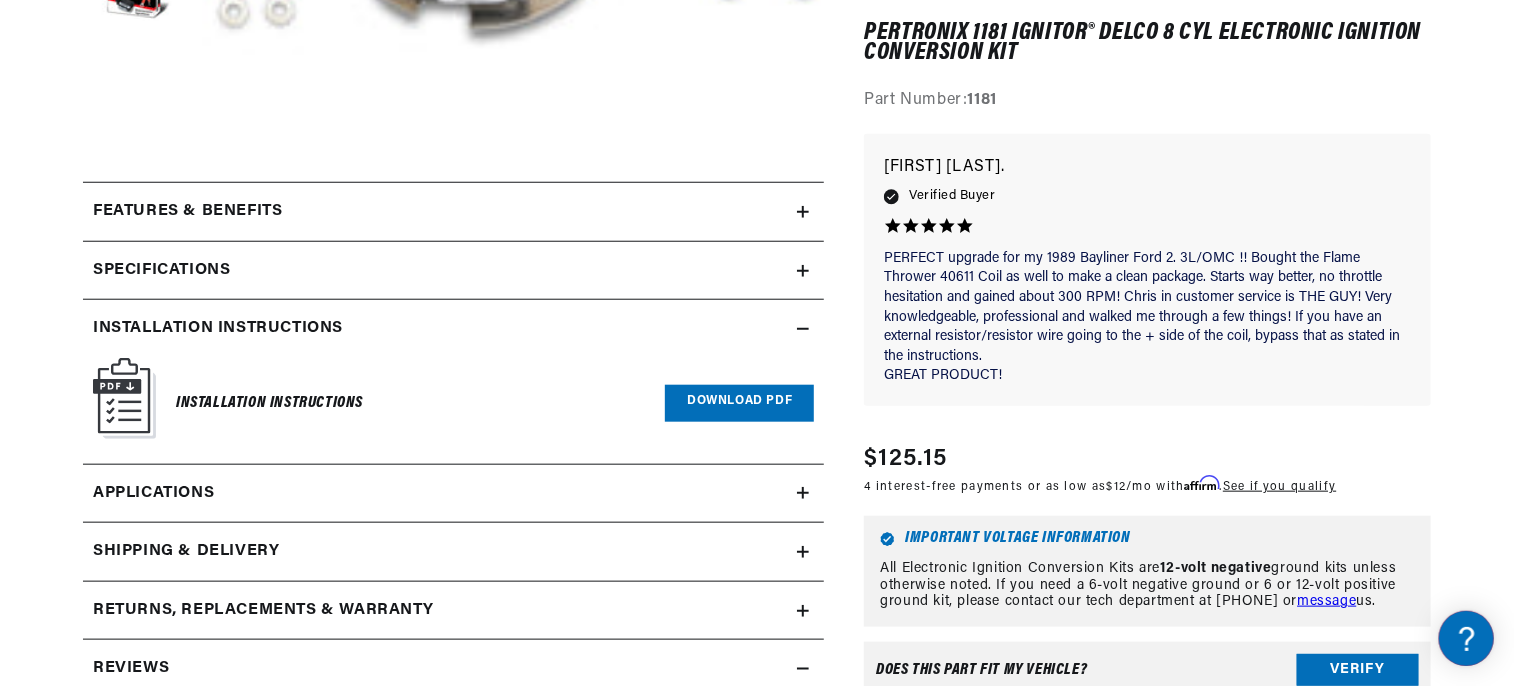 click 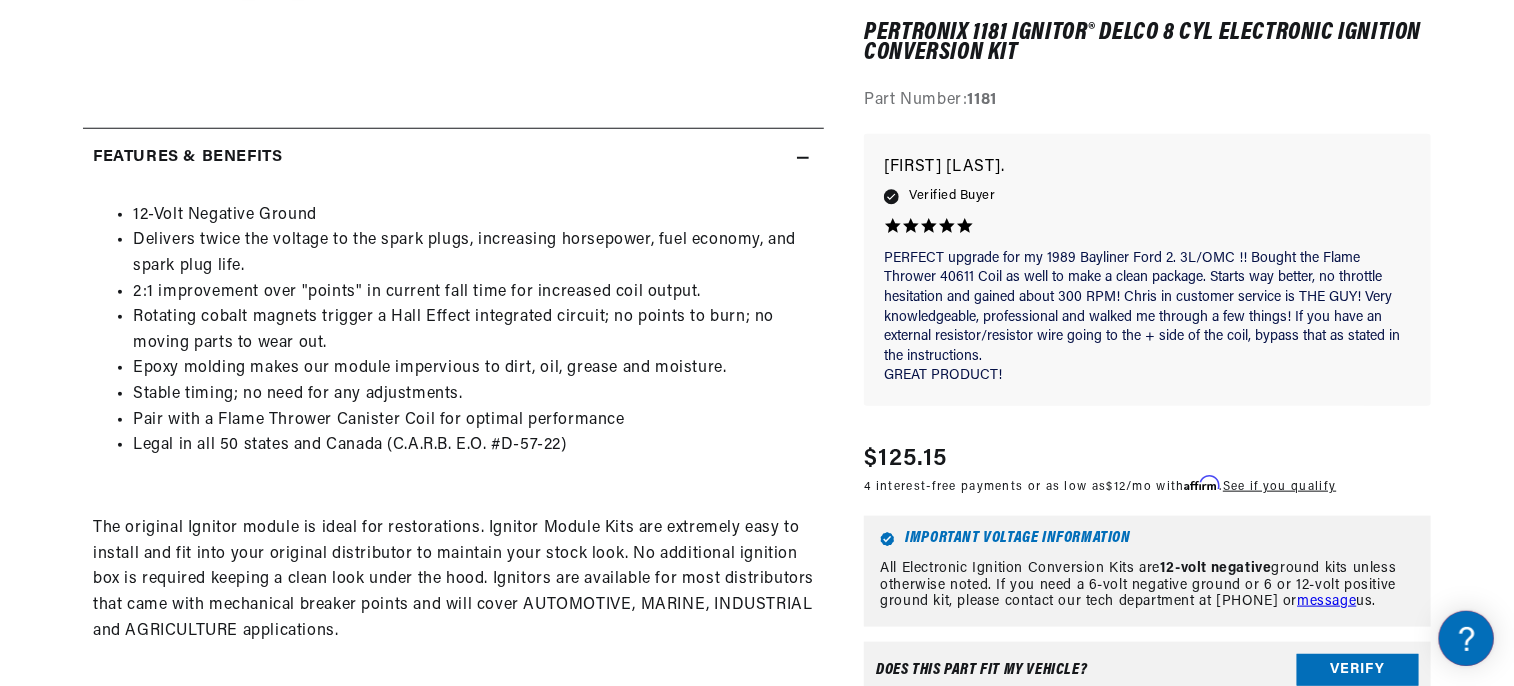 scroll, scrollTop: 900, scrollLeft: 0, axis: vertical 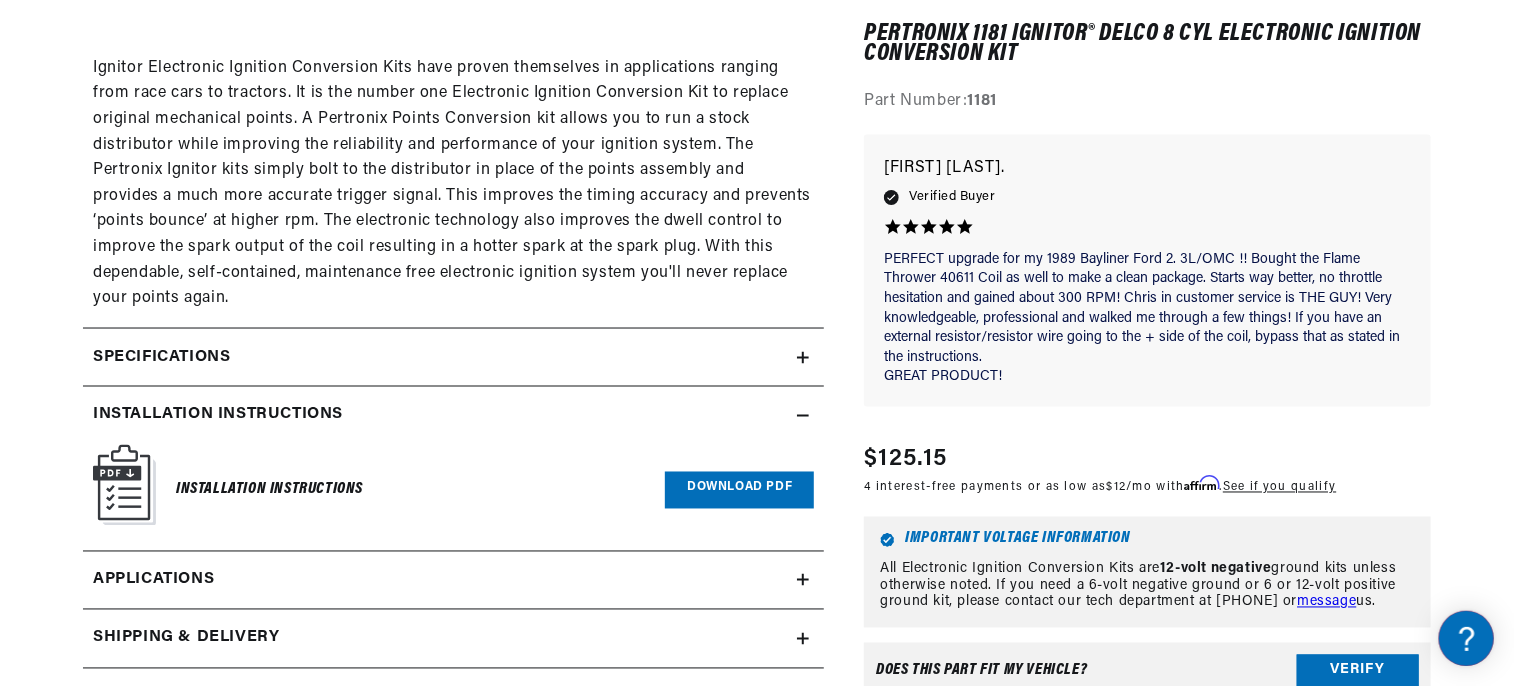 click 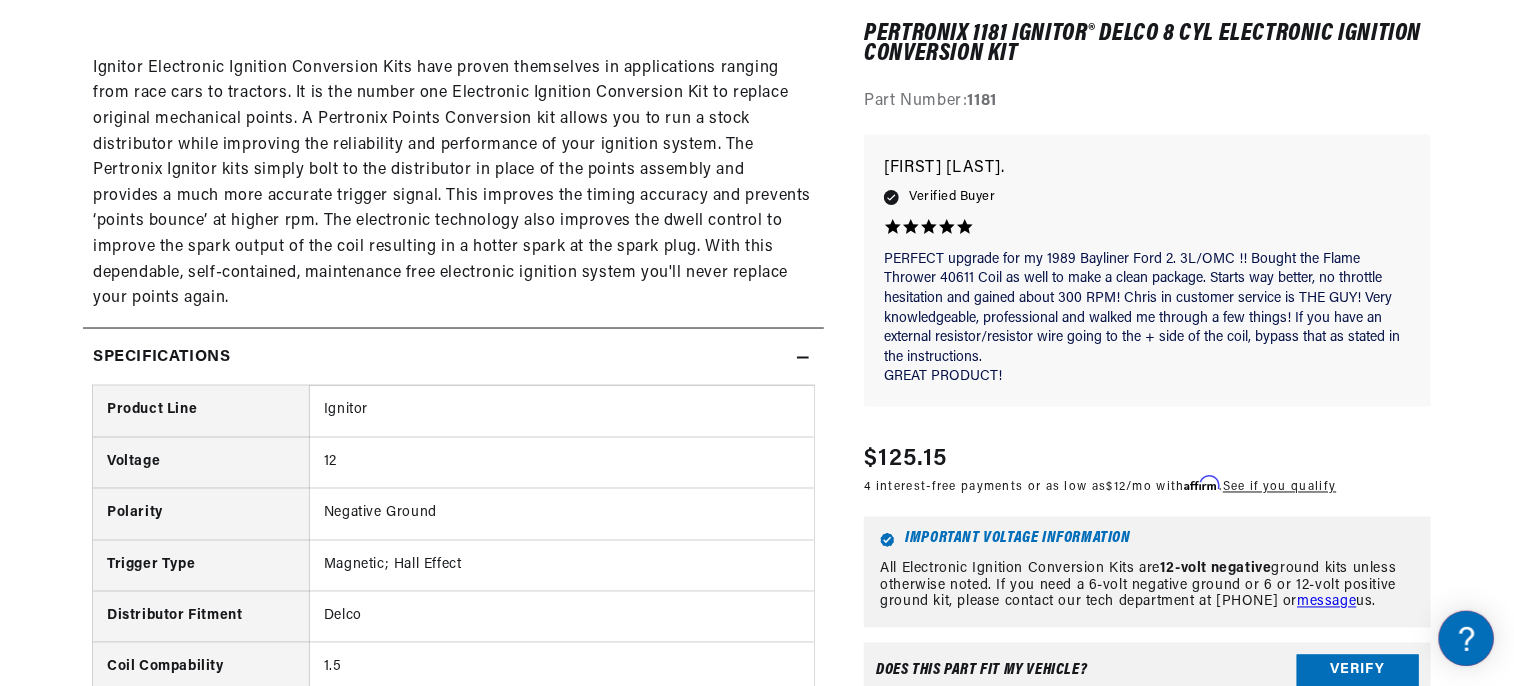 scroll, scrollTop: 0, scrollLeft: 424, axis: horizontal 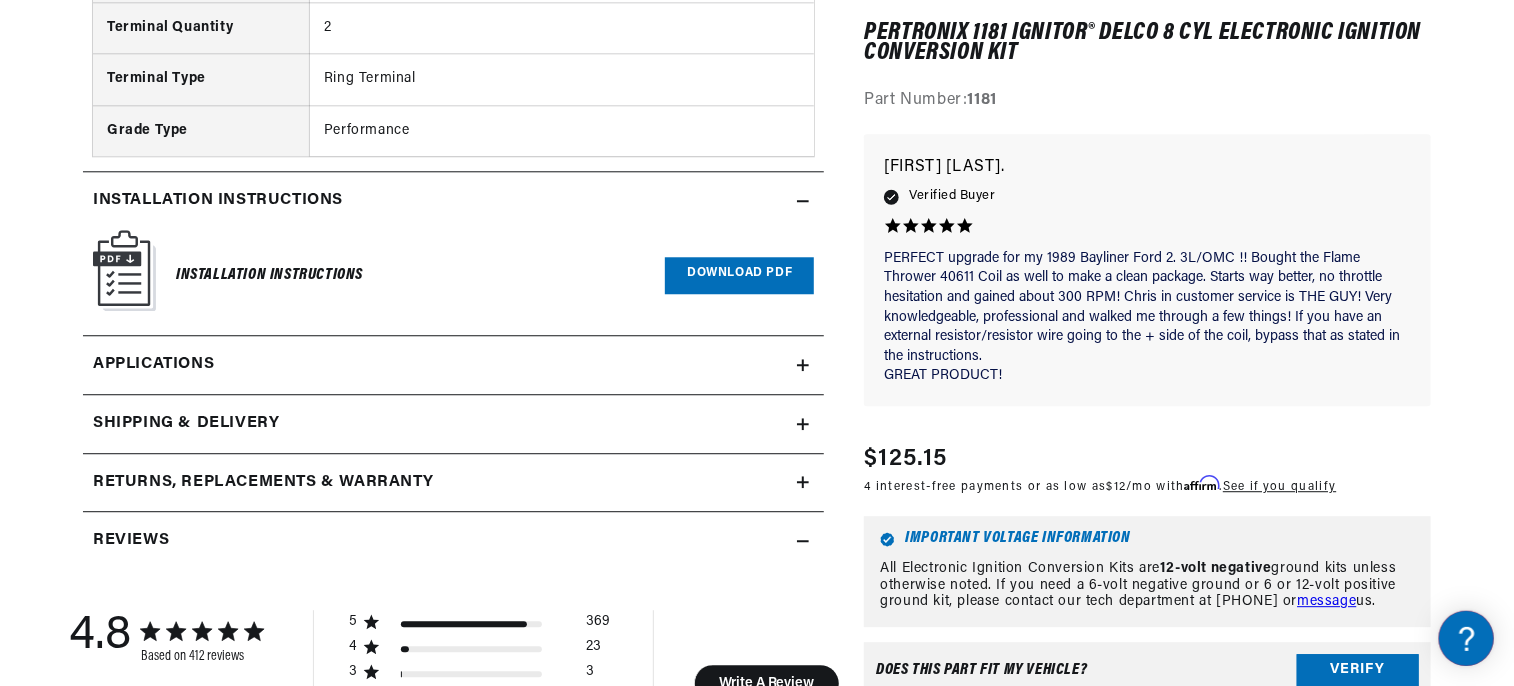 click on "Download PDF" at bounding box center (739, 275) 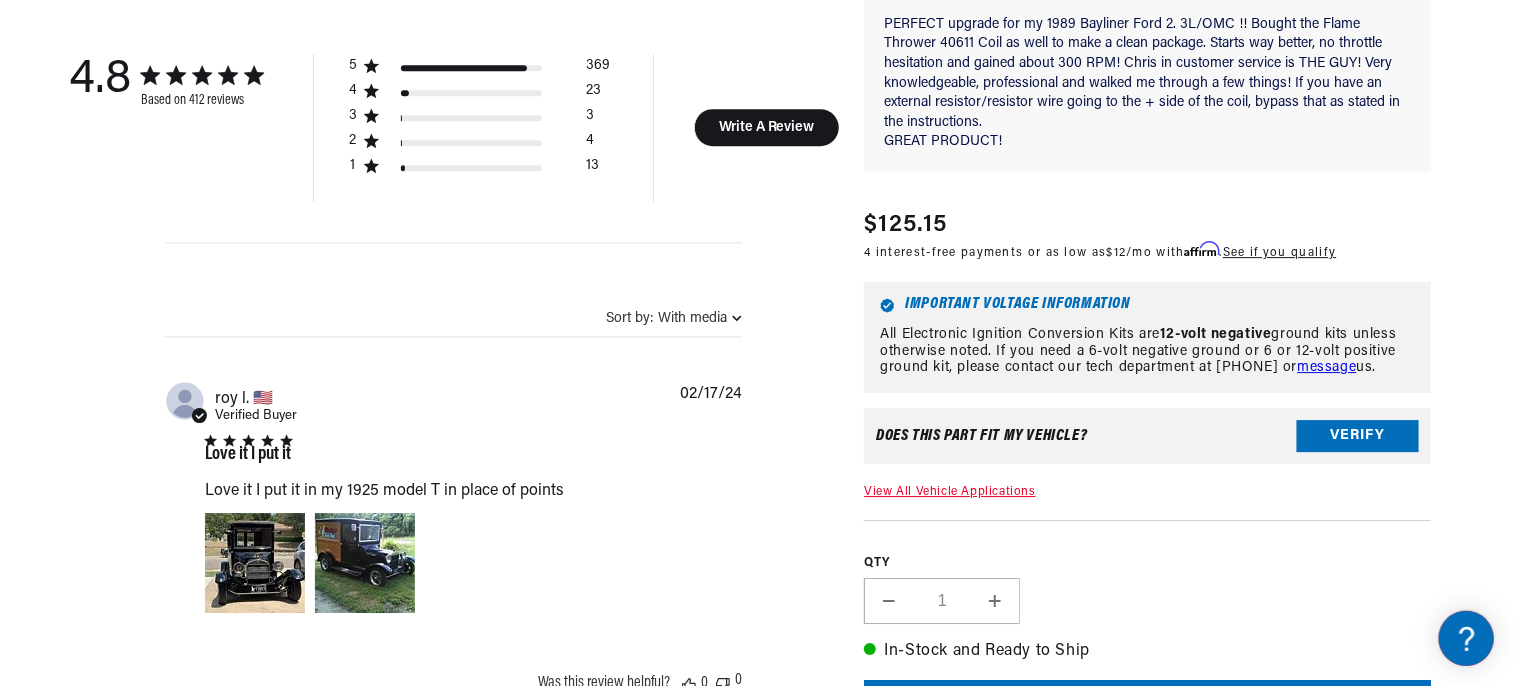 scroll, scrollTop: 3300, scrollLeft: 0, axis: vertical 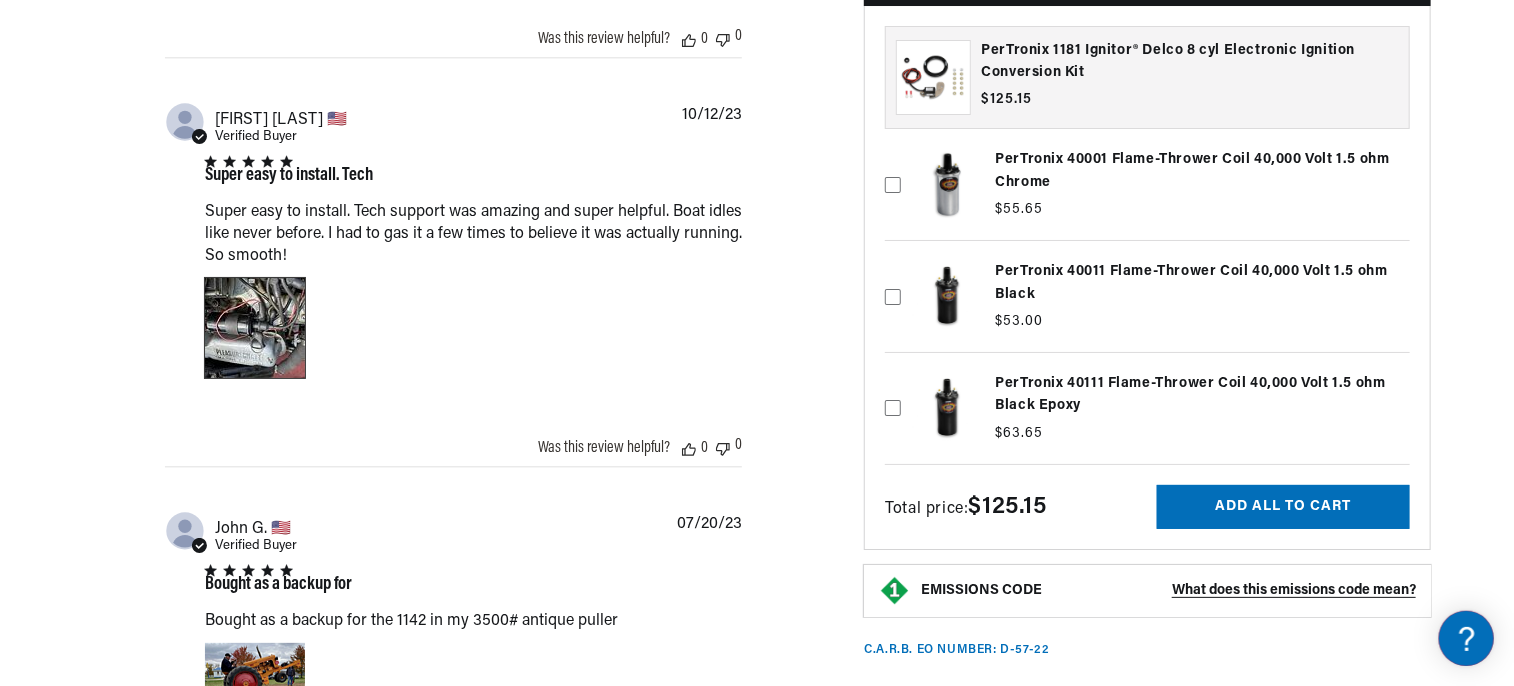 click at bounding box center (255, 328) 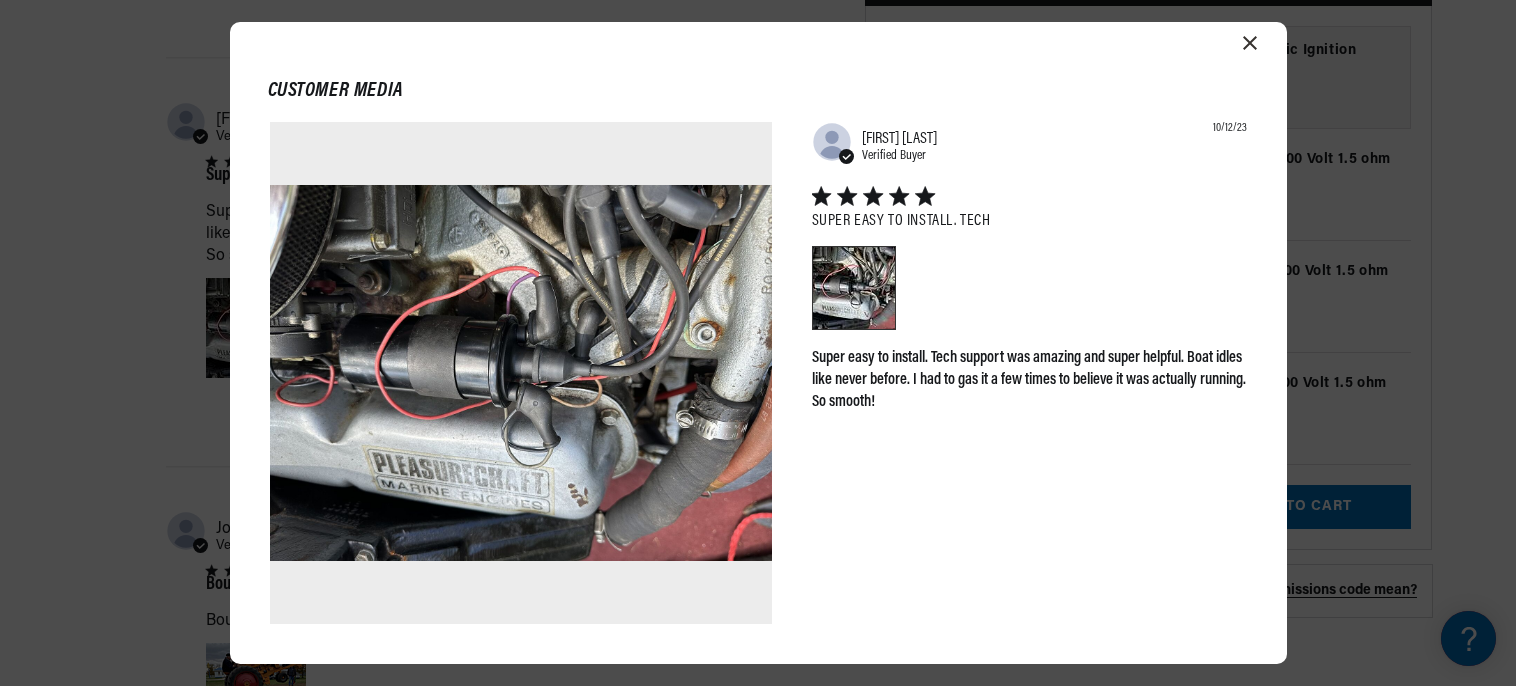 scroll, scrollTop: 0, scrollLeft: 746, axis: horizontal 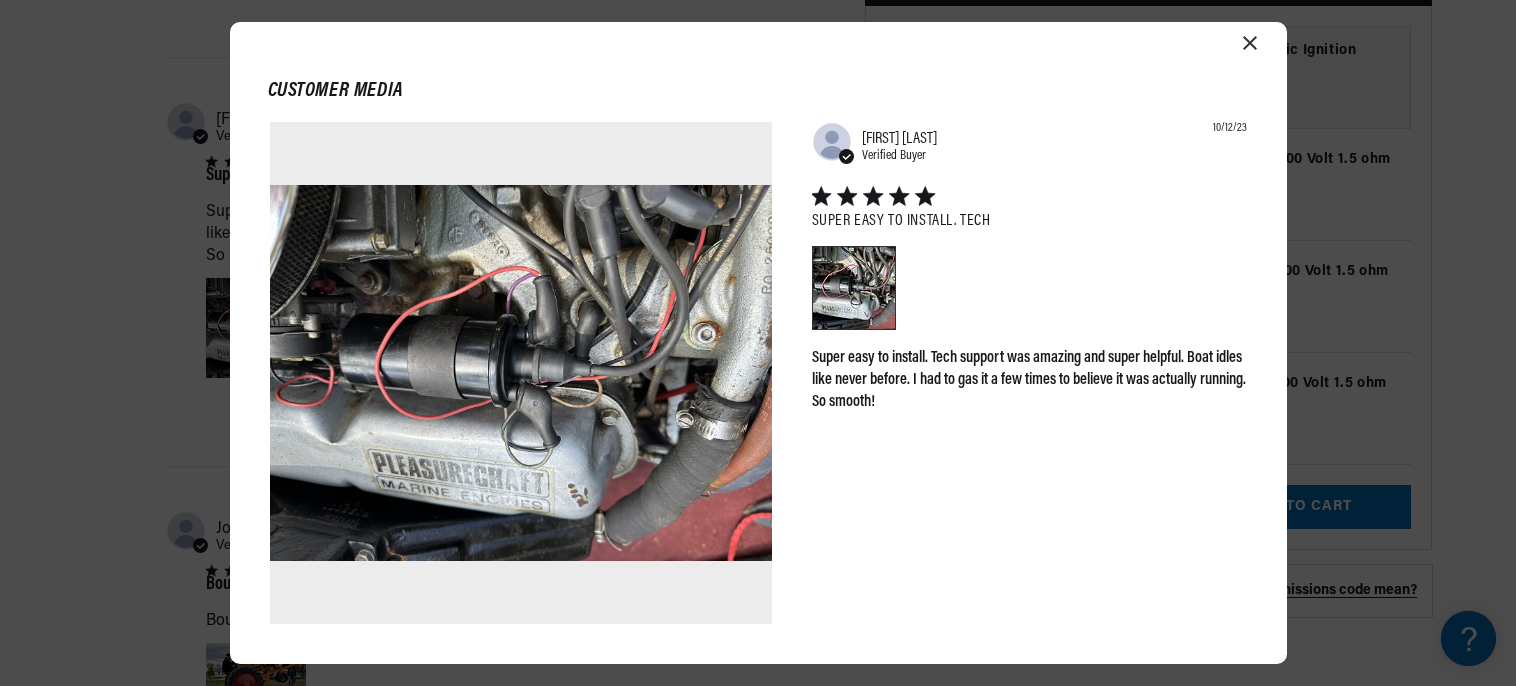 click 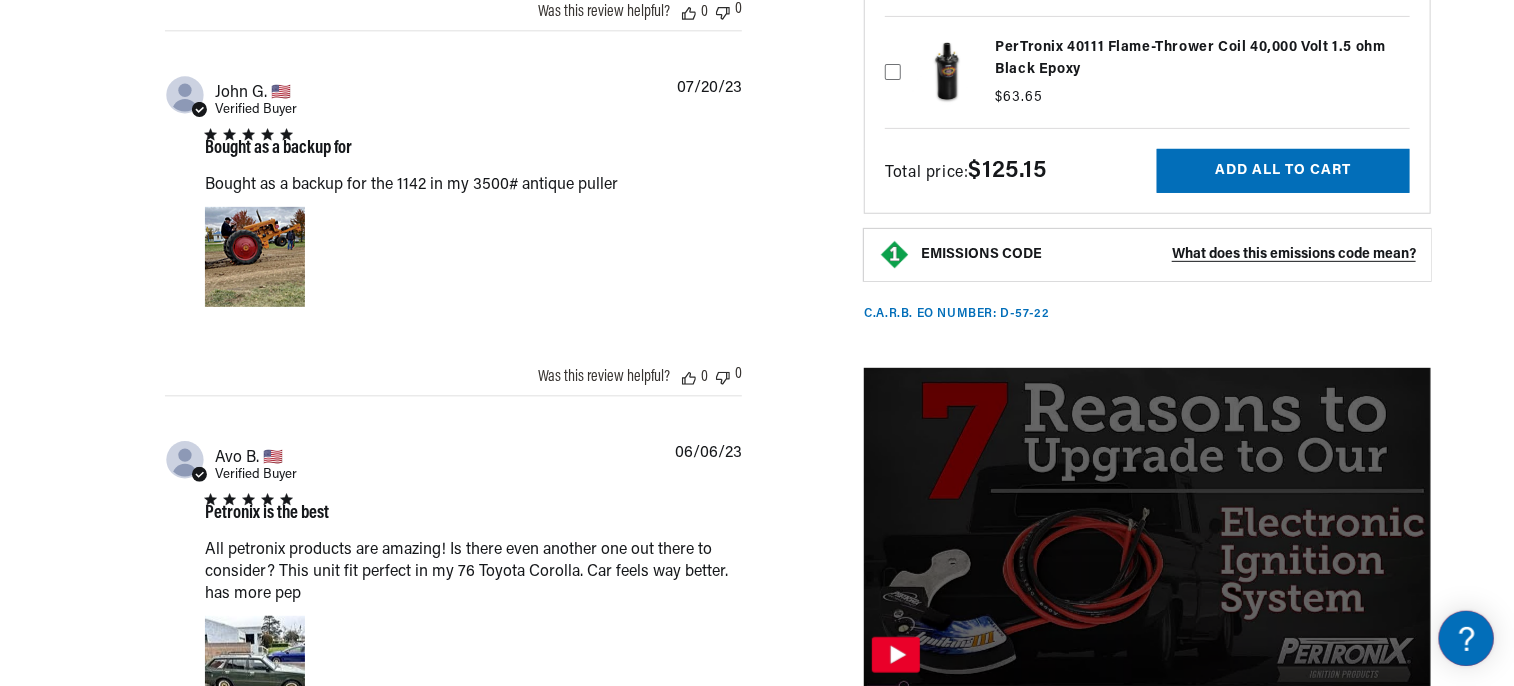scroll, scrollTop: 4536, scrollLeft: 0, axis: vertical 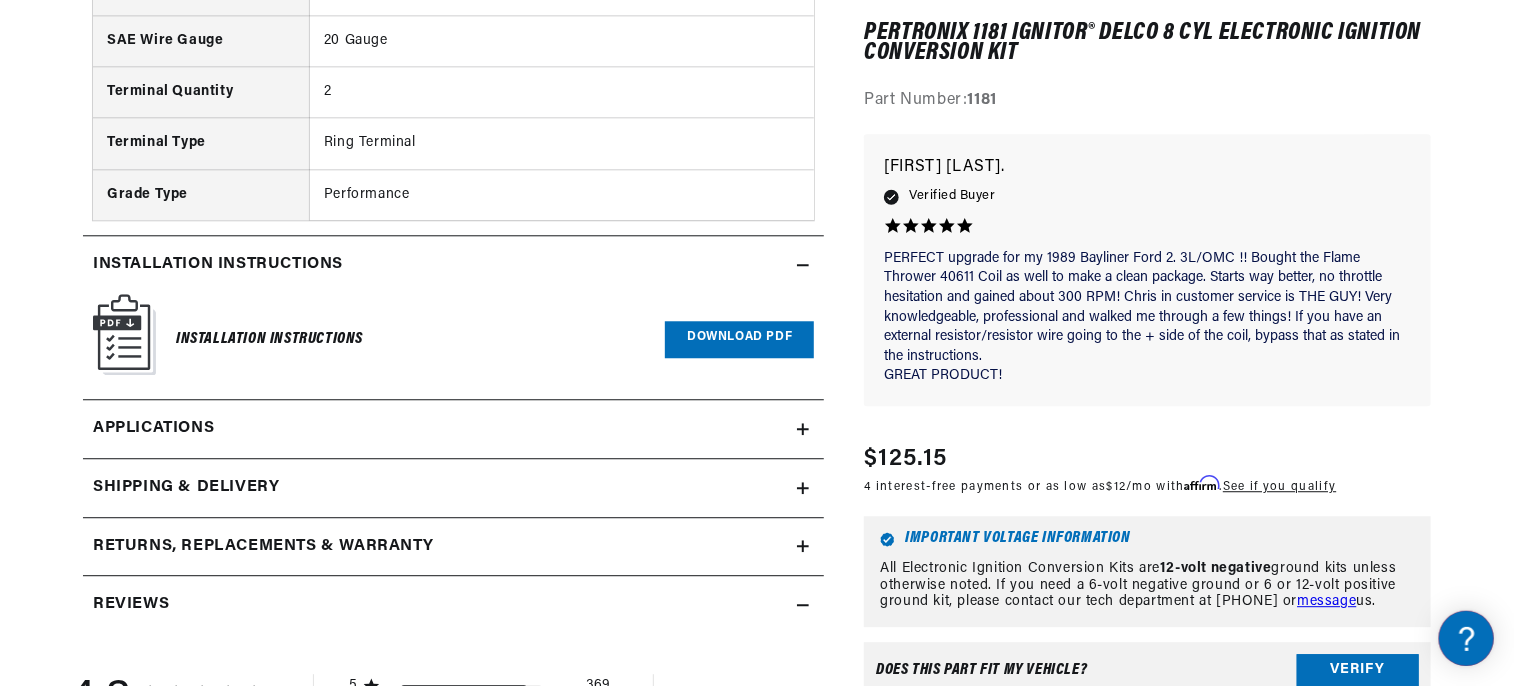 click on "Download PDF" at bounding box center [739, 339] 